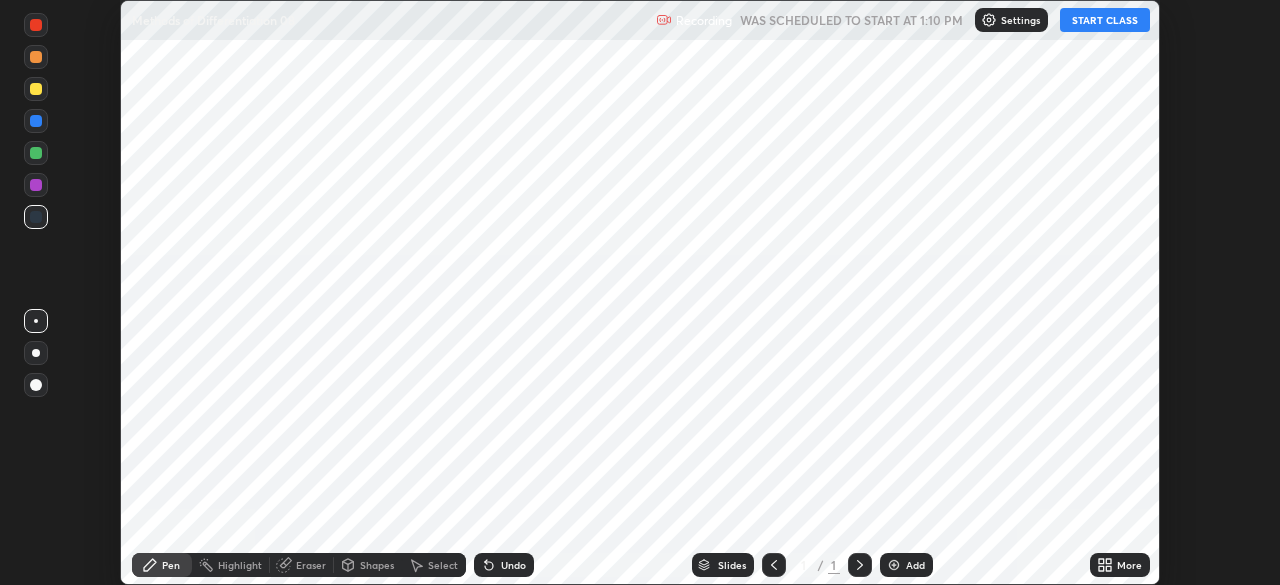scroll, scrollTop: 0, scrollLeft: 0, axis: both 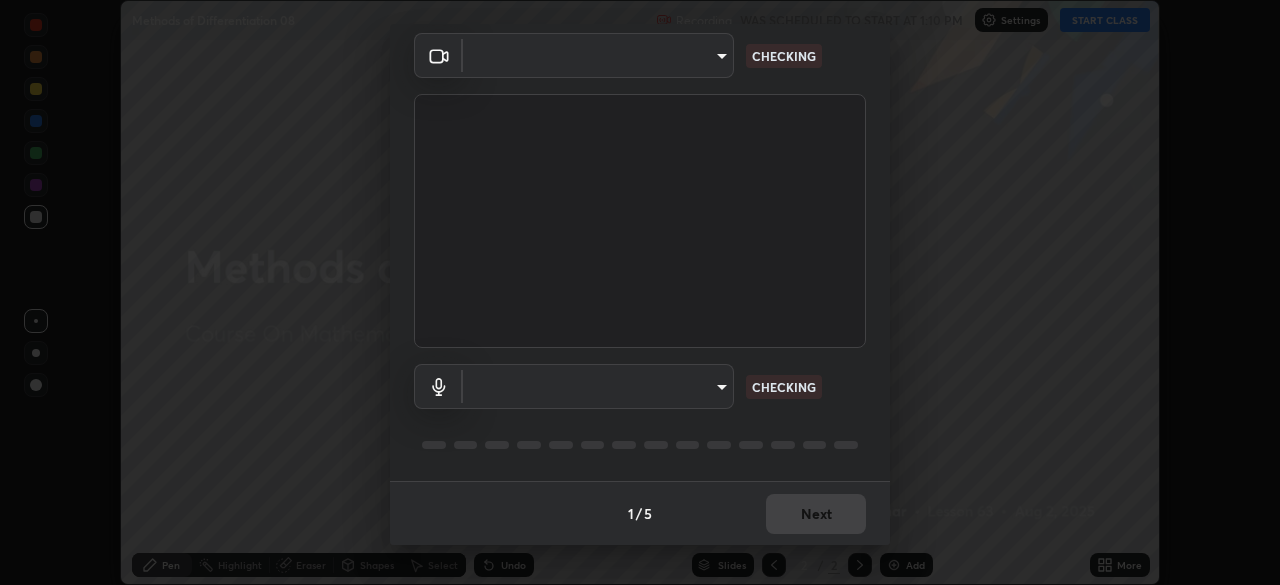 type on "[HASH]" 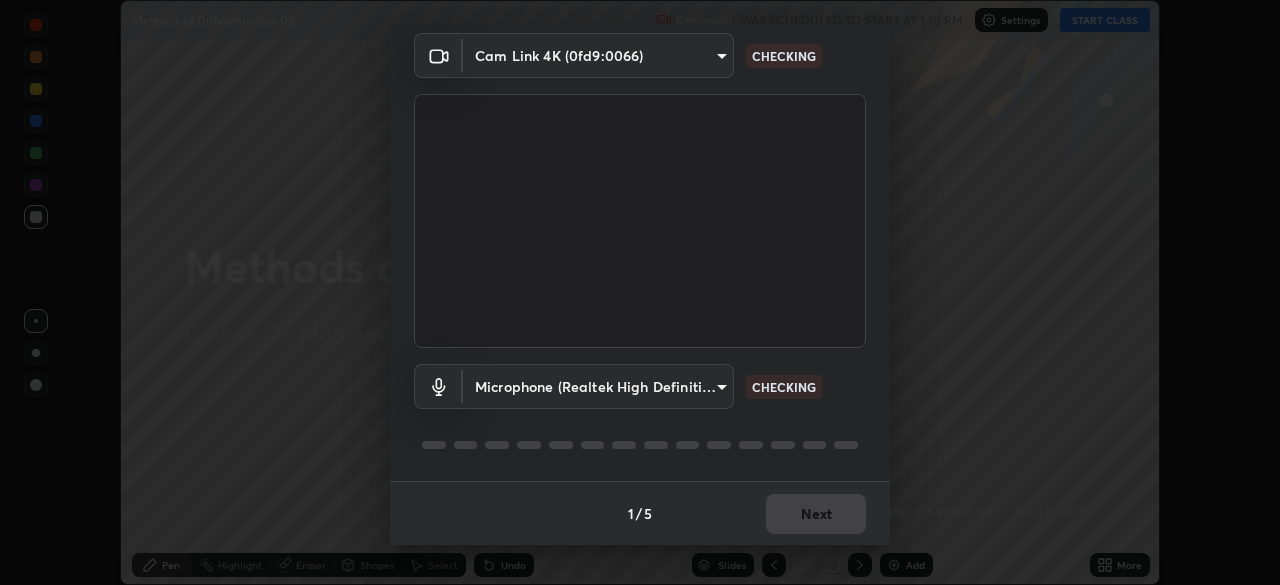 click on "Erase all Methods of Differentiation 08 Recording WAS SCHEDULED TO START AT  1:10 PM Settings START CLASS Setting up your live class Methods of Differentiation 08 • L63 of Course On Mathematics for JEE Excel 1 2026 [PERSON] Pen Highlight Eraser Shapes Select Undo Slides 2 / 2 Add More No doubts shared Encourage your learners to ask a doubt for better clarity Report an issue Reason for reporting Buffering Chat not working Audio - Video sync issue Educator video quality low ​ Attach an image Report Media settings Cam Link 4K ([HASH]) [HASH] CHECKING Microphone (Realtek High Definition Audio) [HASH] CHECKING 1 / 5 Next" at bounding box center (640, 292) 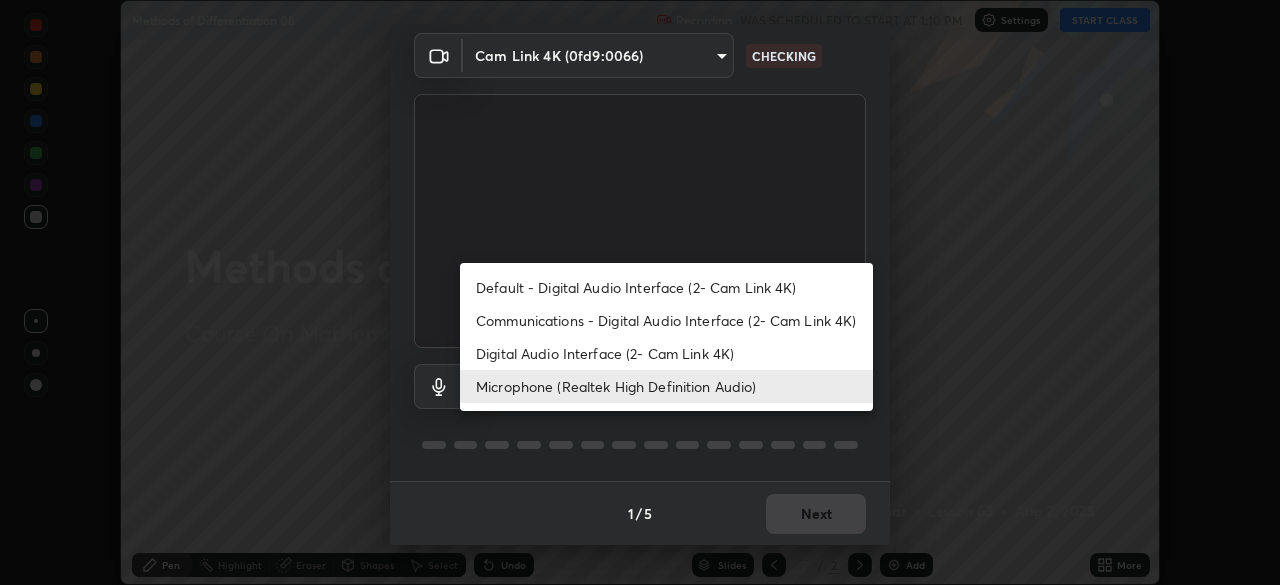 click on "Microphone (Realtek High Definition Audio)" at bounding box center (666, 386) 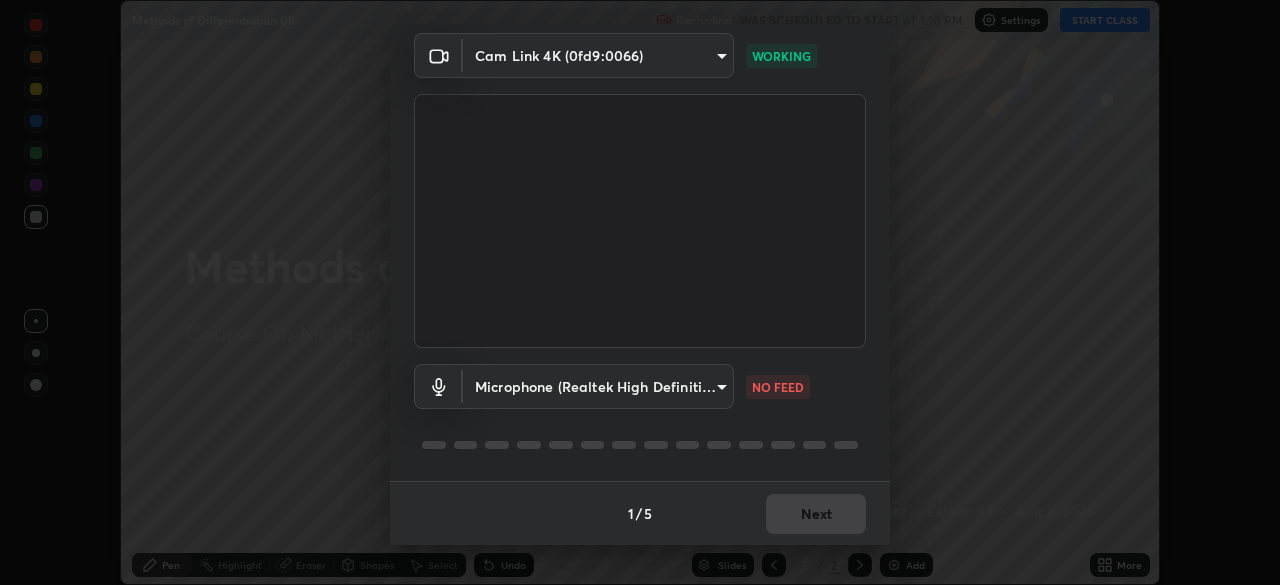 click on "Erase all Methods of Differentiation 08 Recording WAS SCHEDULED TO START AT  1:10 PM Settings START CLASS Setting up your live class Methods of Differentiation 08 • L63 of Course On Mathematics for JEE Excel 1 2026 [PERSON] Pen Highlight Eraser Shapes Select Undo Slides 2 / 2 Add More No doubts shared Encourage your learners to ask a doubt for better clarity Report an issue Reason for reporting Buffering Chat not working Audio - Video sync issue Educator video quality low ​ Attach an image Report Media settings Cam Link 4K ([HASH]) [HASH] WORKING Microphone (Realtek High Definition Audio) [HASH] NO FEED 1 / 5 Next" at bounding box center [640, 292] 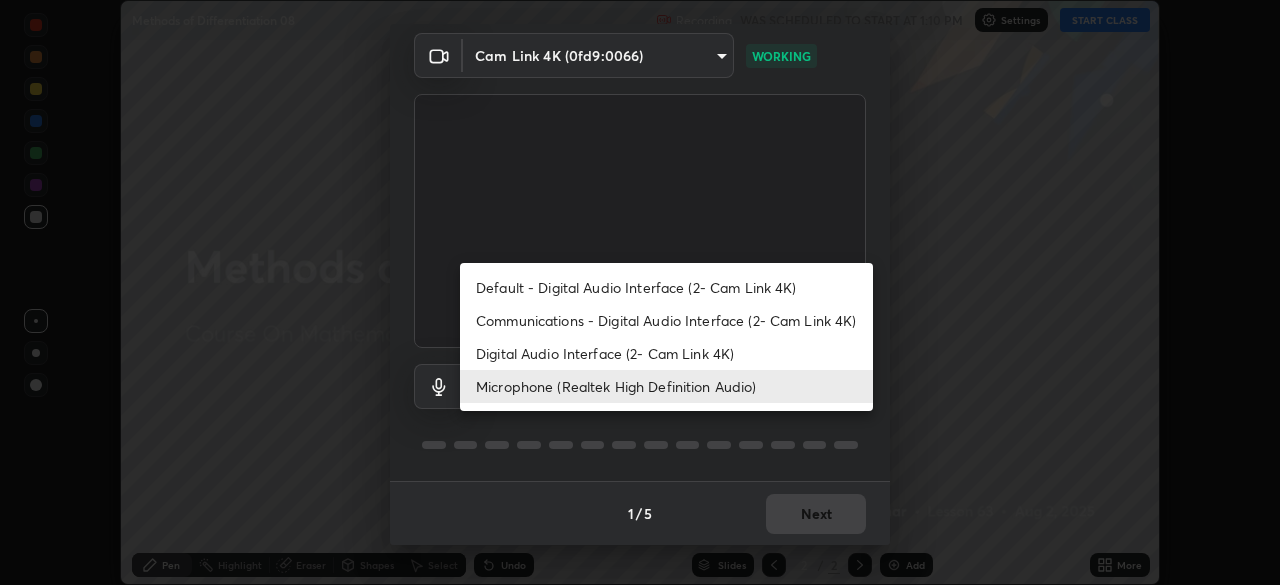 click on "Digital Audio Interface (2- Cam Link 4K)" at bounding box center [666, 353] 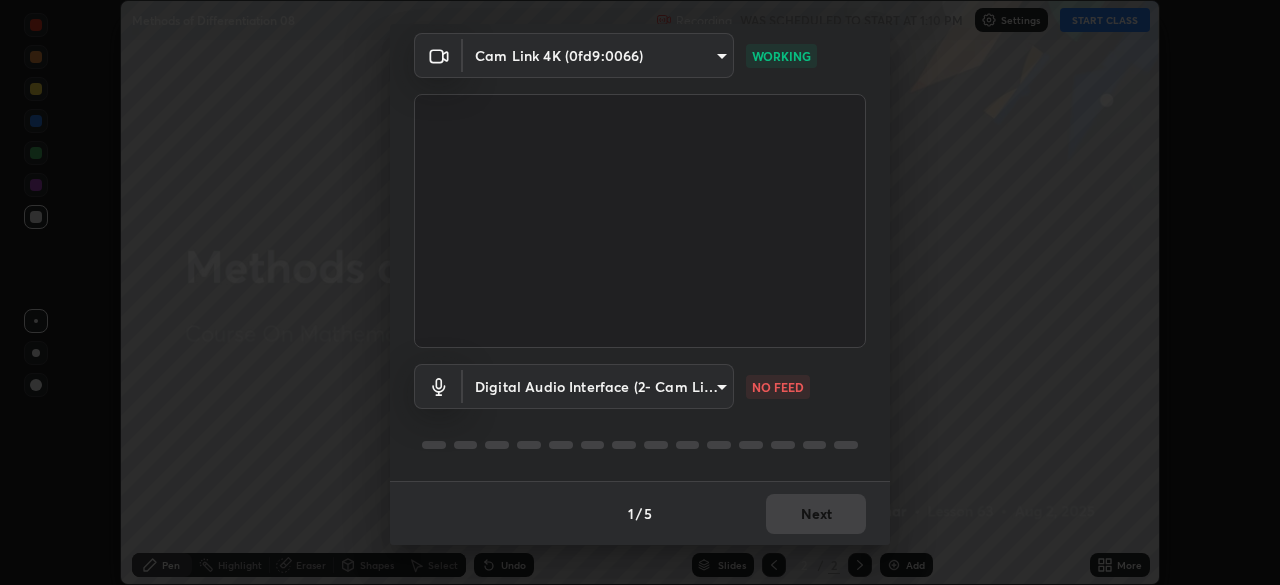 click on "Erase all Methods of Differentiation 08 Recording WAS SCHEDULED TO START AT  1:10 PM Settings START CLASS Setting up your live class Methods of Differentiation 08 • L63 of Course On Mathematics for JEE Excel 1 2026 [PERSON] Pen Highlight Eraser Shapes Select Undo Slides 2 / 2 Add More No doubts shared Encourage your learners to ask a doubt for better clarity Report an issue Reason for reporting Buffering Chat not working Audio - Video sync issue Educator video quality low ​ Attach an image Report Media settings Cam Link 4K ([HASH]) [HASH] WORKING Digital Audio Interface (2- Cam Link 4K) [HASH] NO FEED 1 / 5 Next" at bounding box center (640, 292) 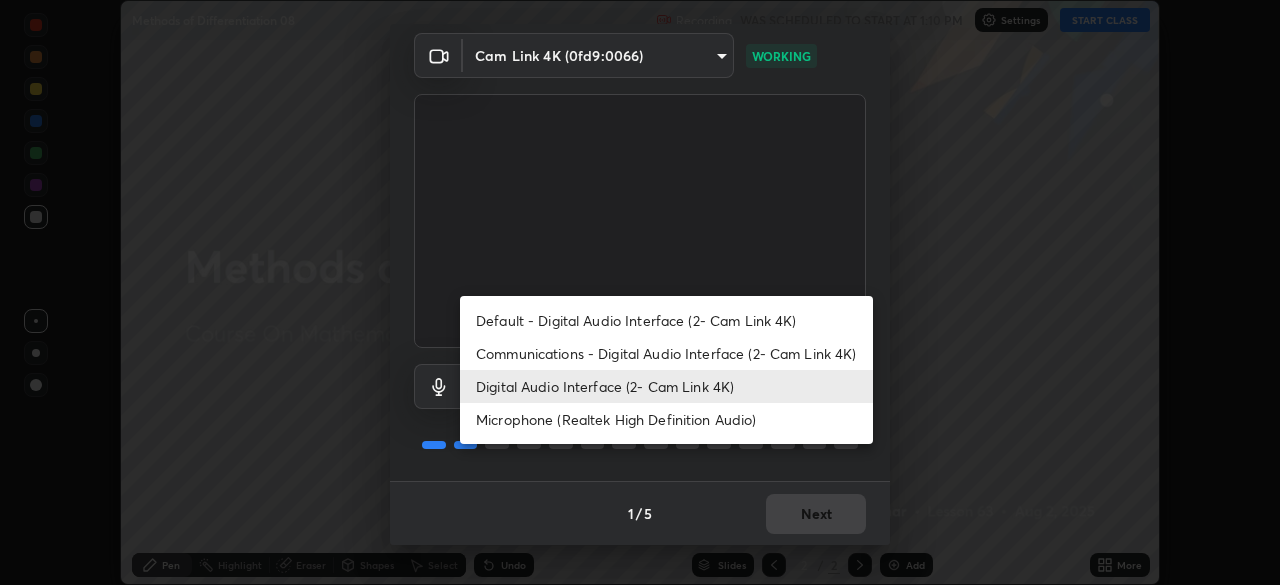 click on "Microphone (Realtek High Definition Audio)" at bounding box center [666, 419] 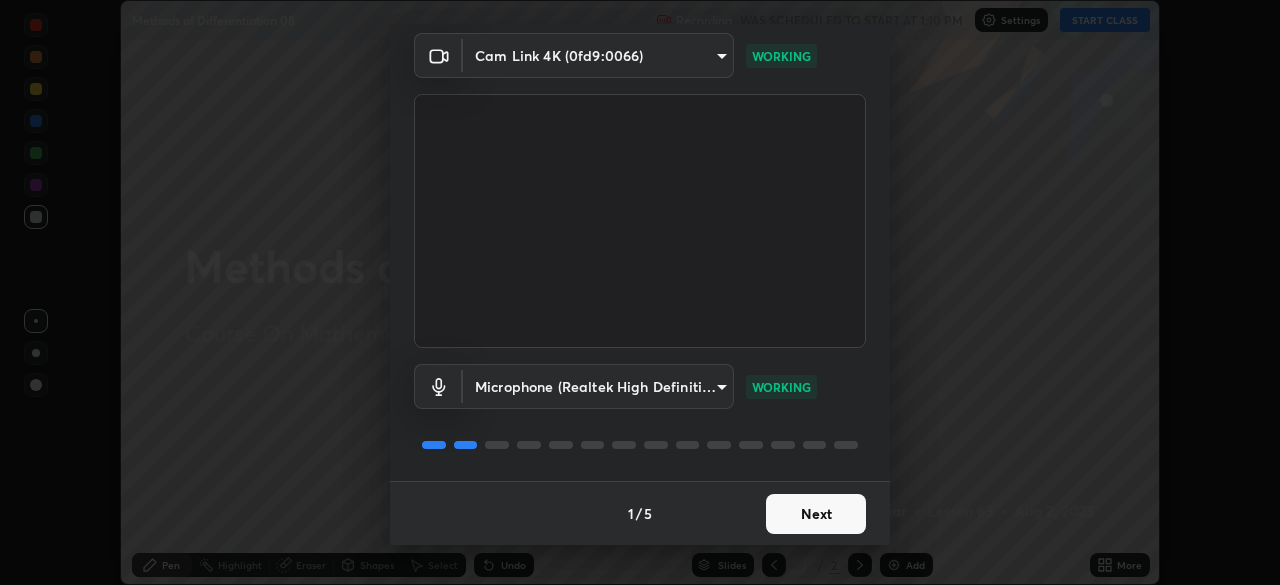 click on "Next" at bounding box center [816, 514] 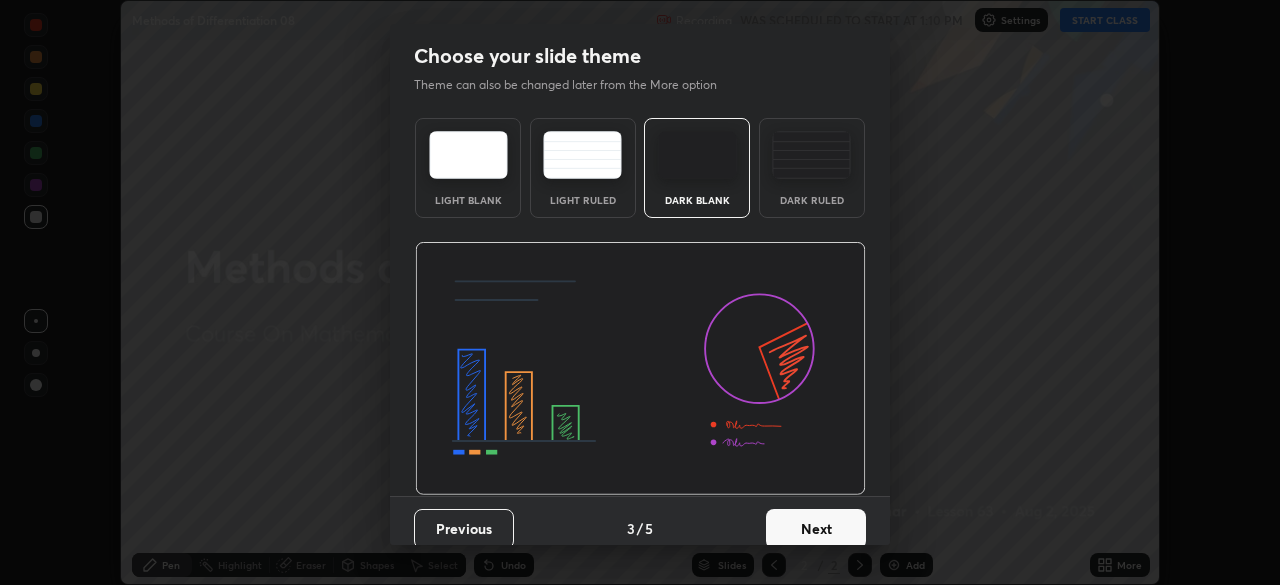 click on "Next" at bounding box center (816, 529) 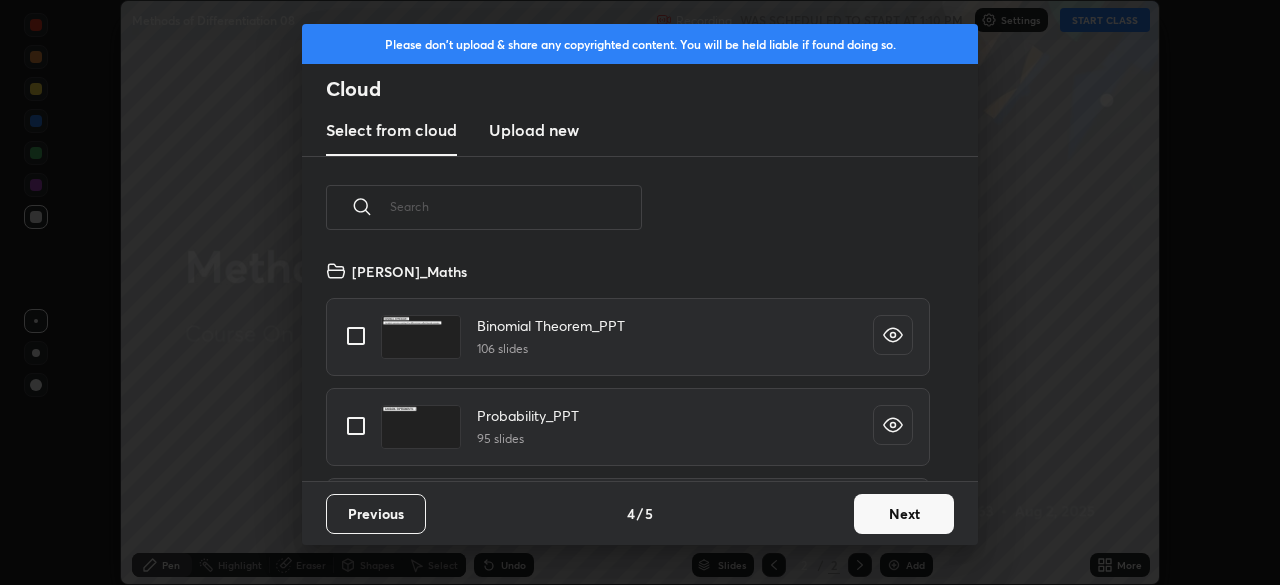 scroll, scrollTop: 7, scrollLeft: 11, axis: both 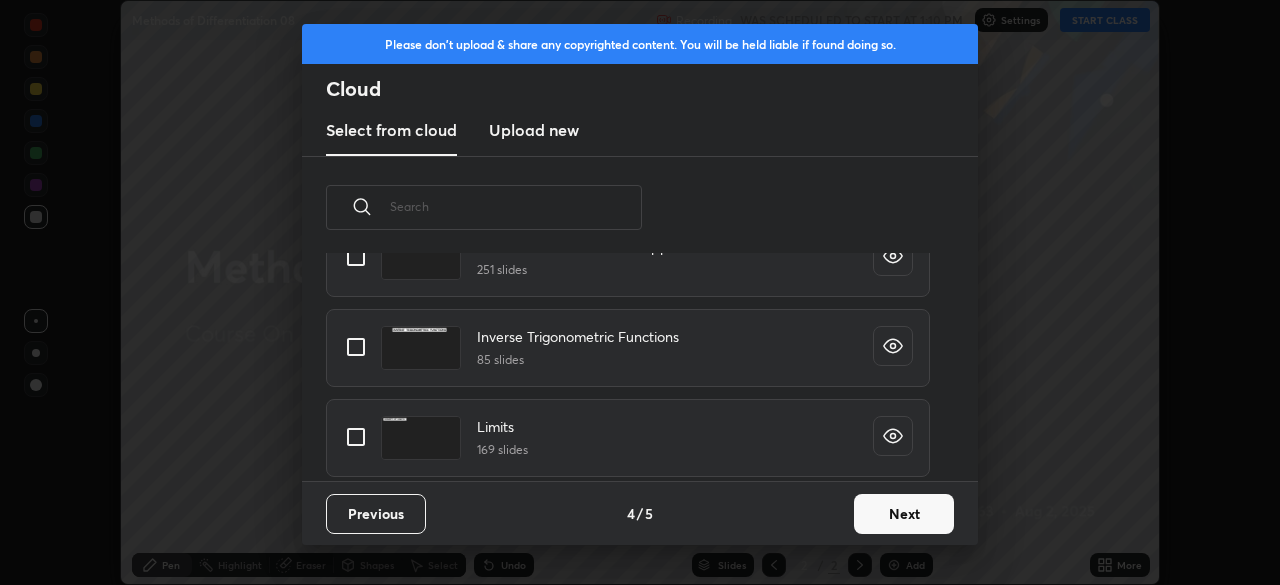 click on "Next" at bounding box center (904, 514) 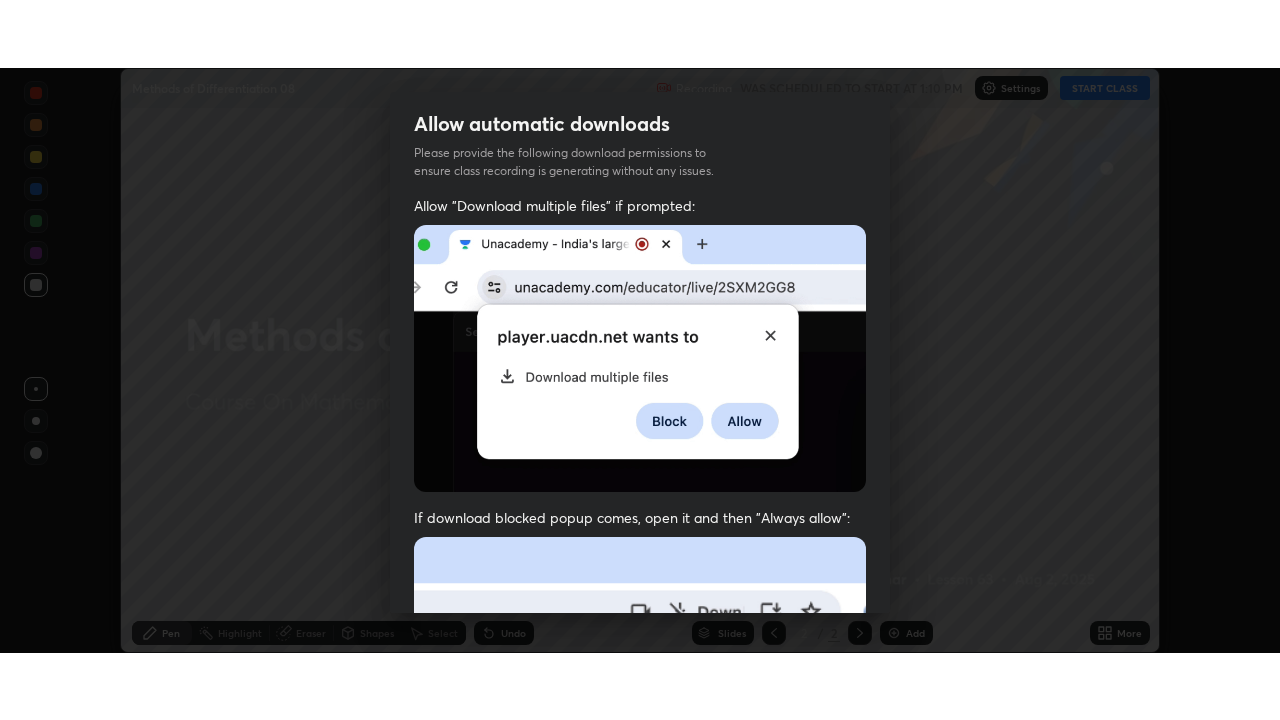 scroll, scrollTop: 479, scrollLeft: 0, axis: vertical 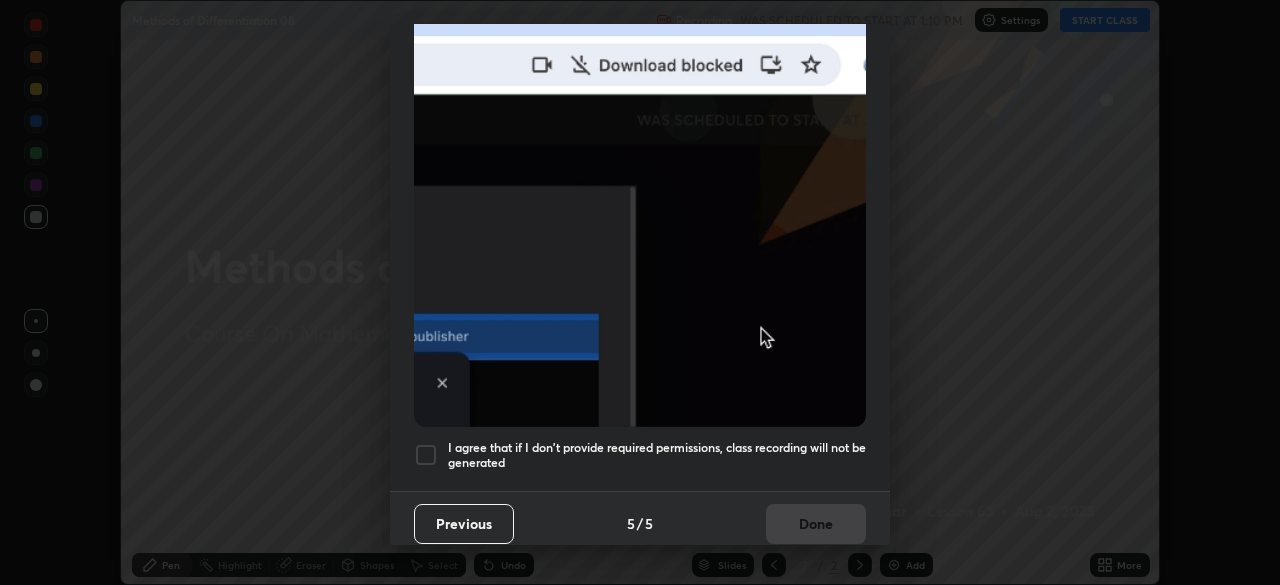 click at bounding box center (426, 455) 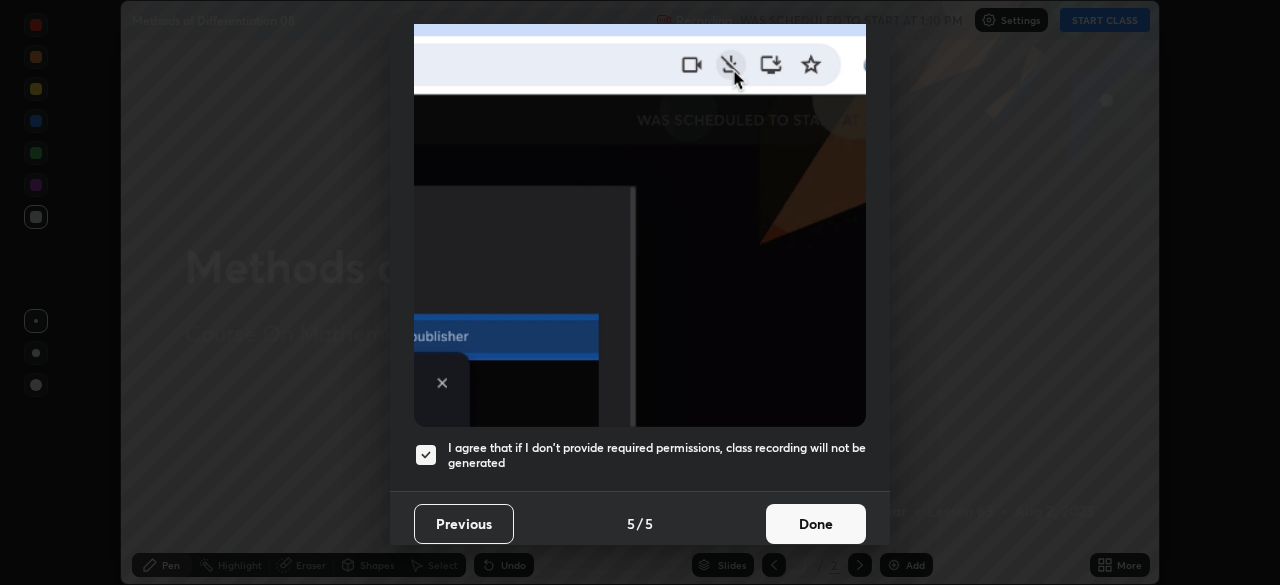 click on "Done" at bounding box center [816, 524] 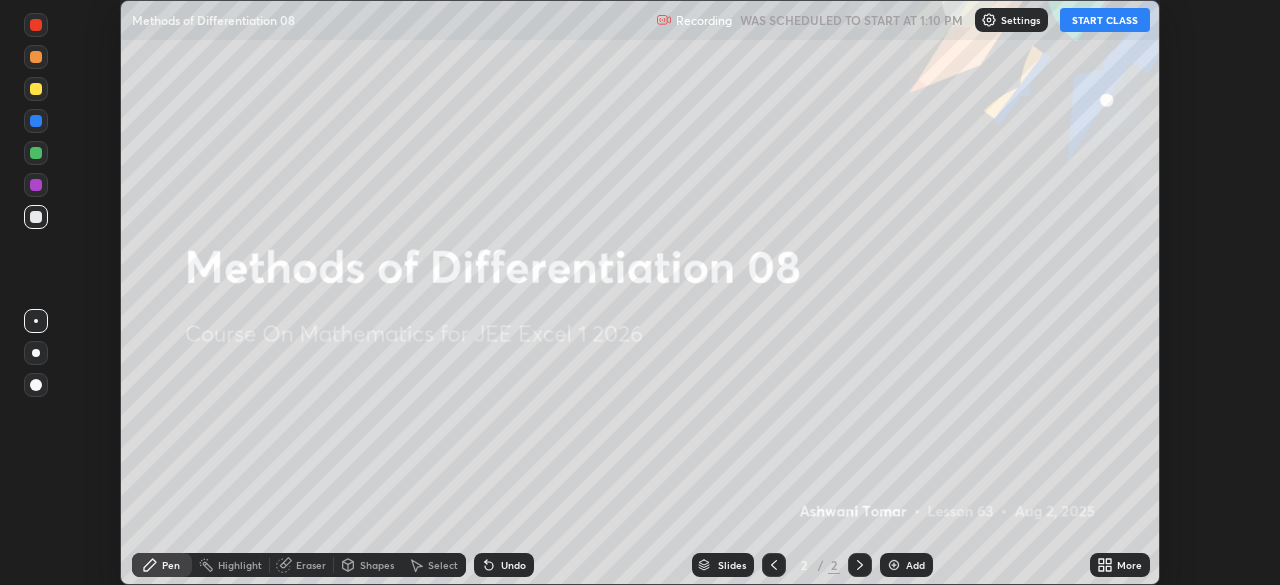 click 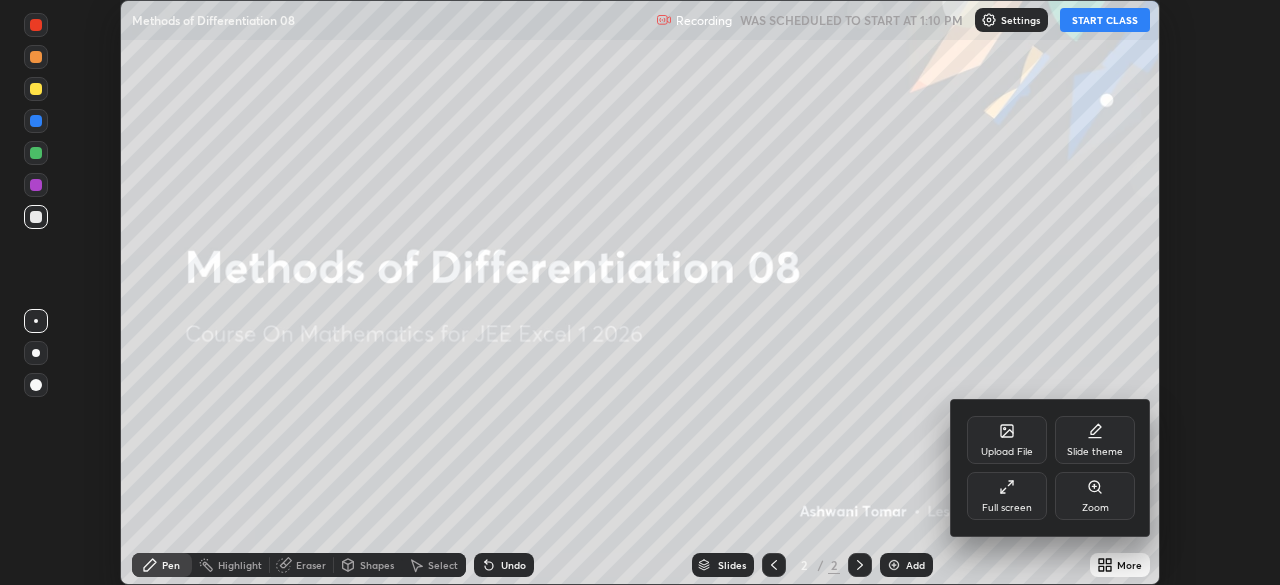 click 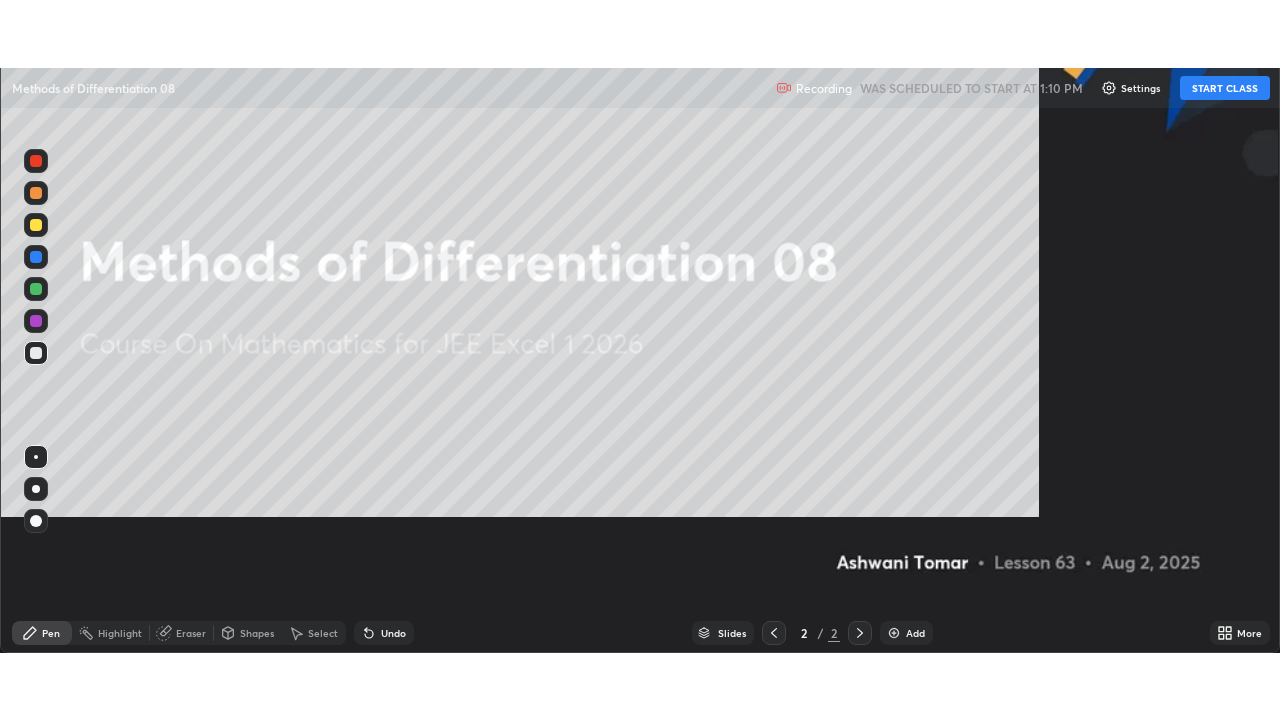 scroll, scrollTop: 99280, scrollLeft: 98720, axis: both 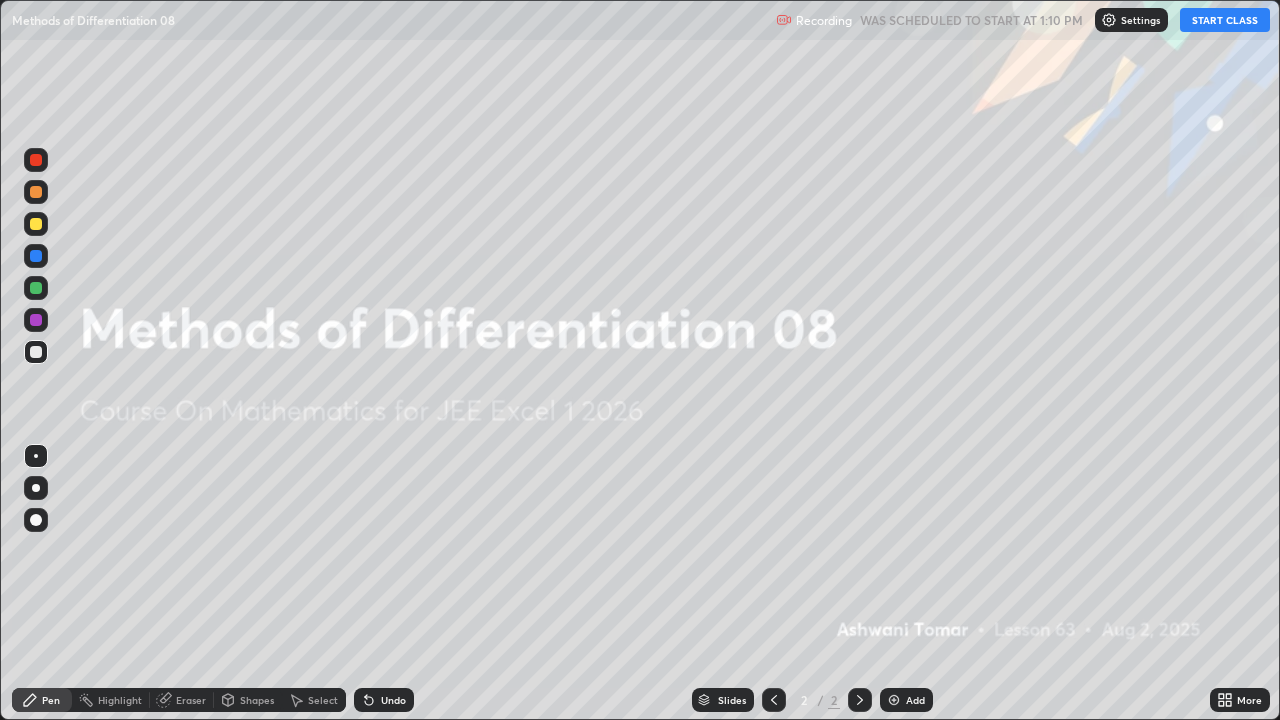 click on "START CLASS" at bounding box center [1225, 20] 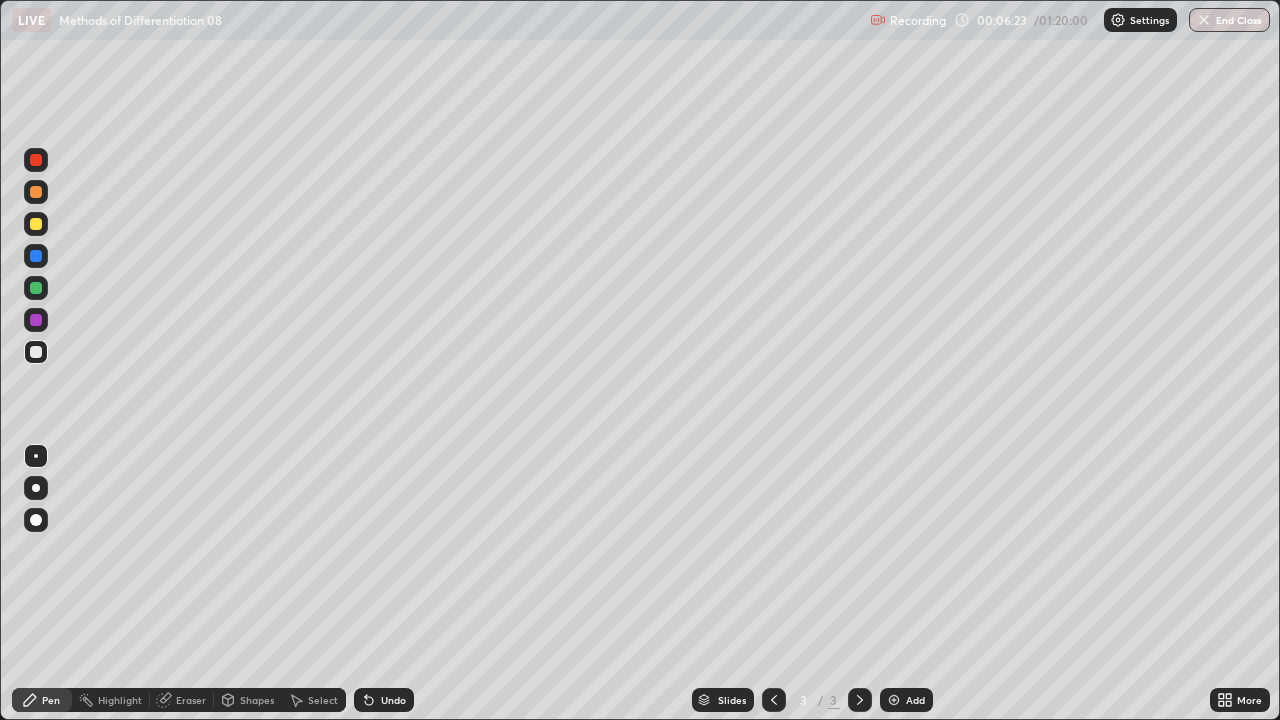 click on "Undo" at bounding box center (393, 700) 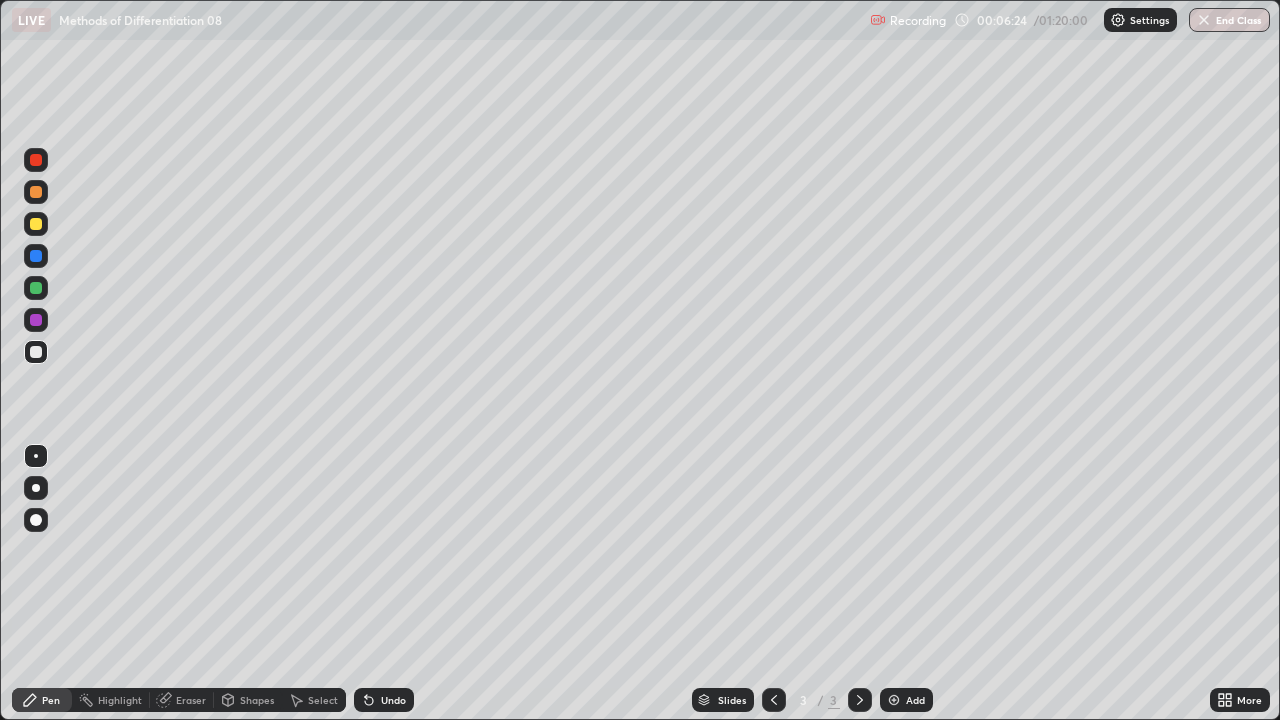 click at bounding box center (36, 224) 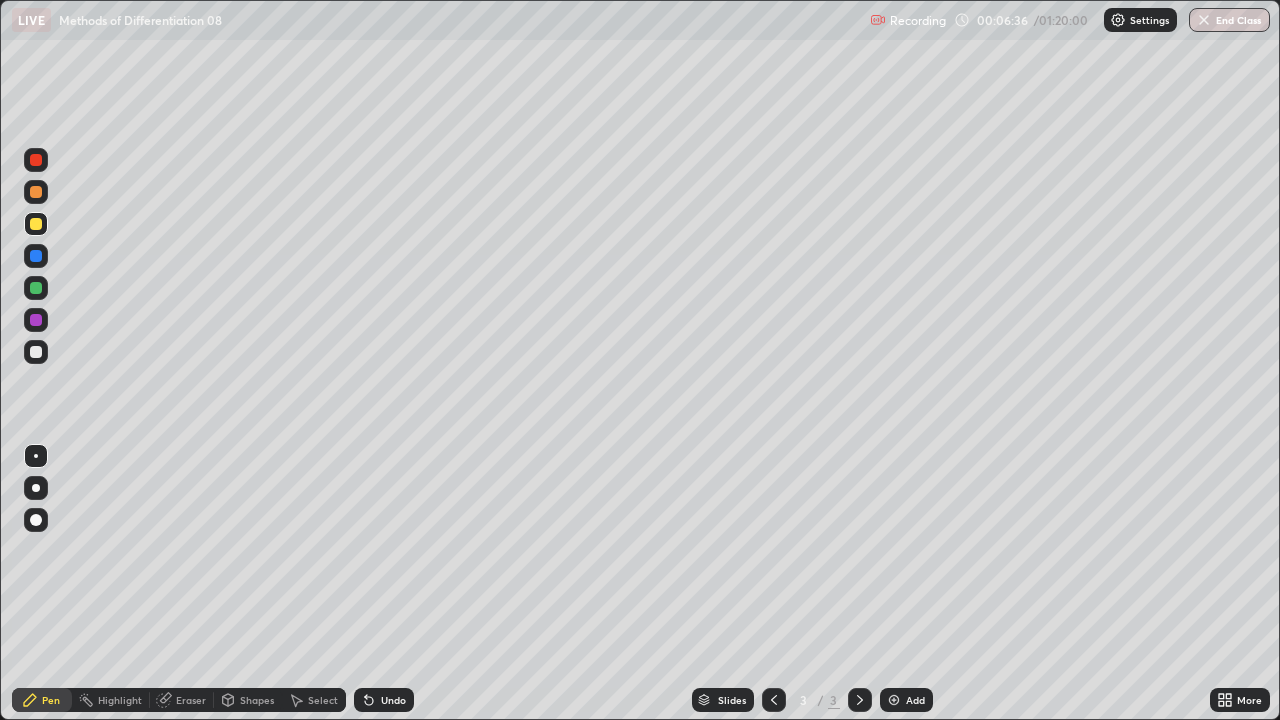 click at bounding box center (36, 288) 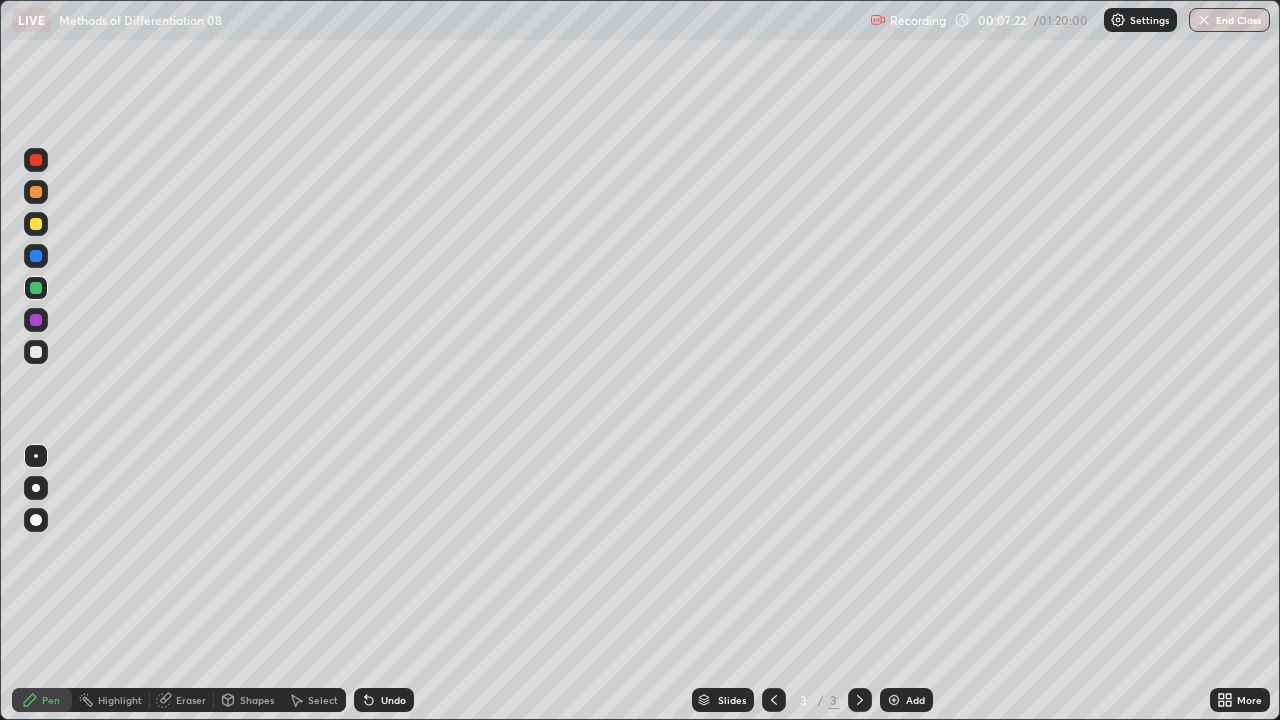 click at bounding box center [36, 352] 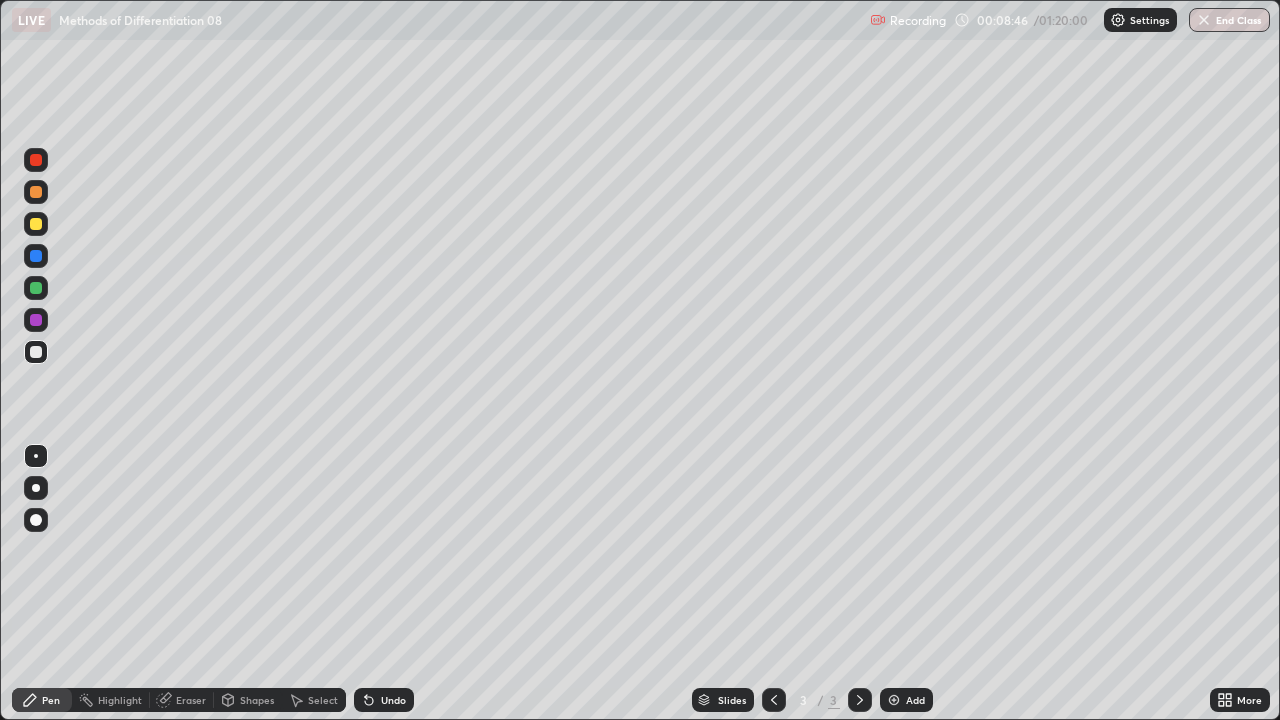 click at bounding box center (36, 288) 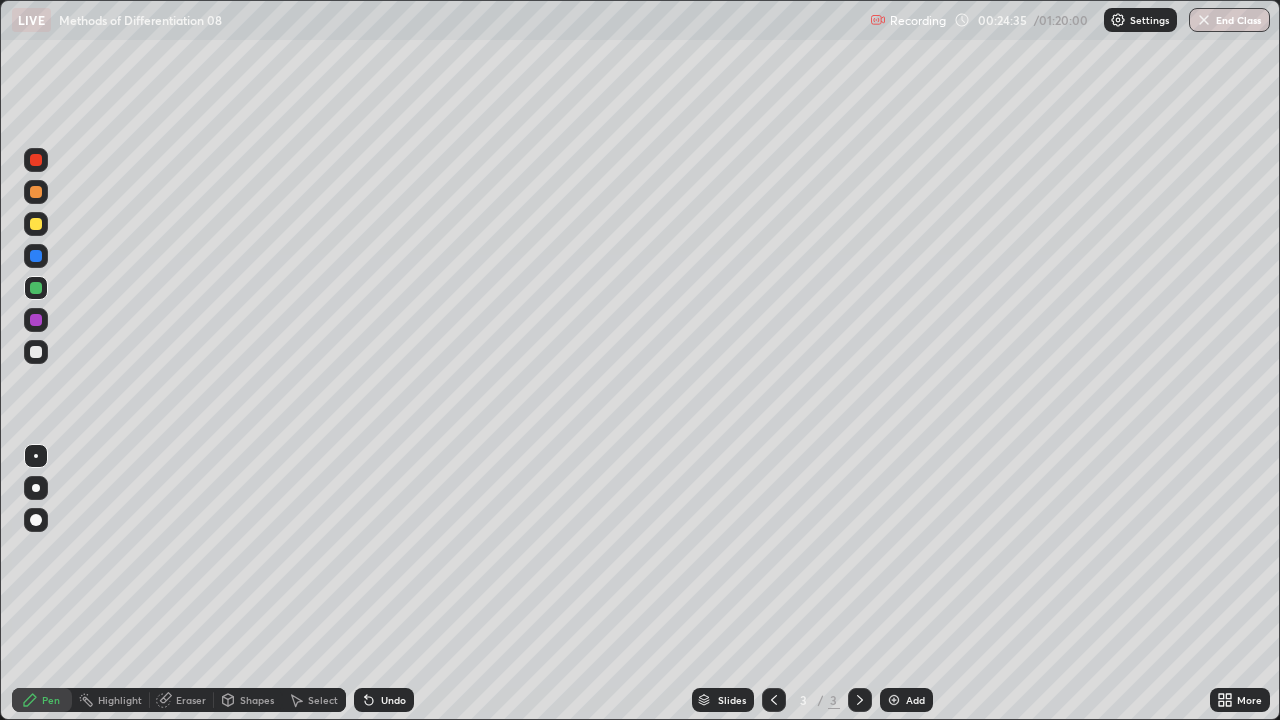 click on "Add" at bounding box center (915, 700) 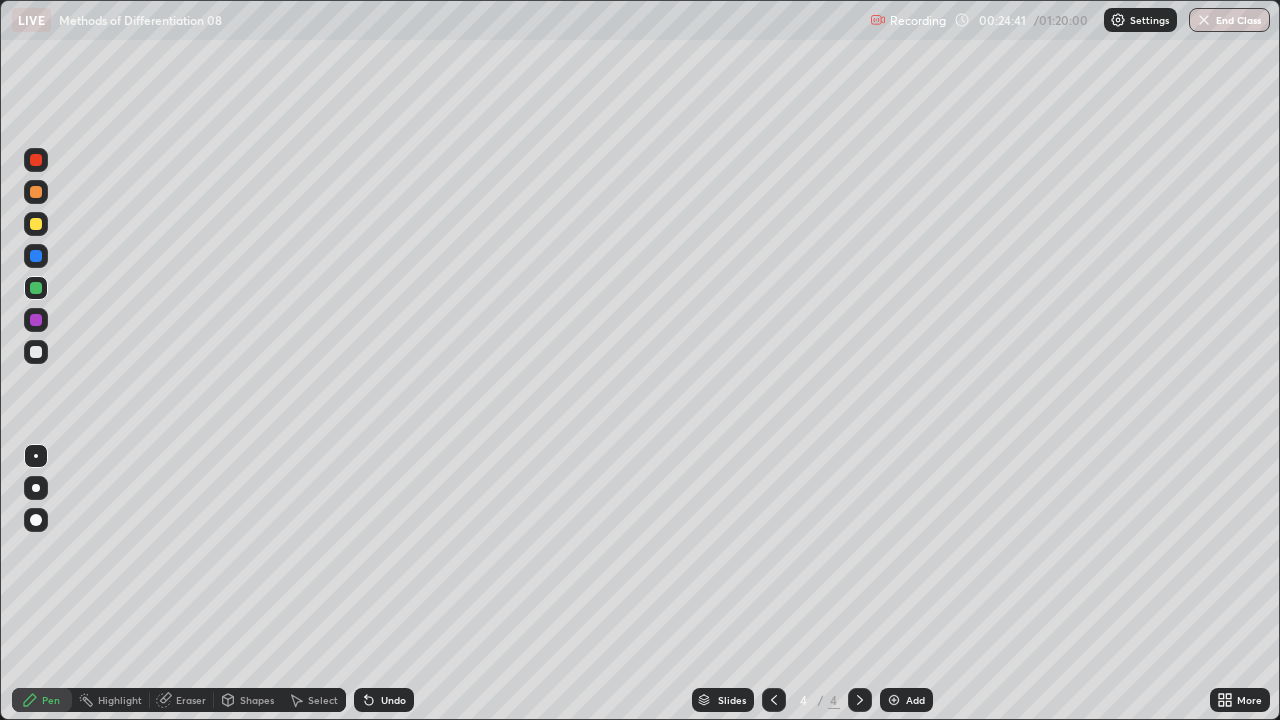click at bounding box center [36, 224] 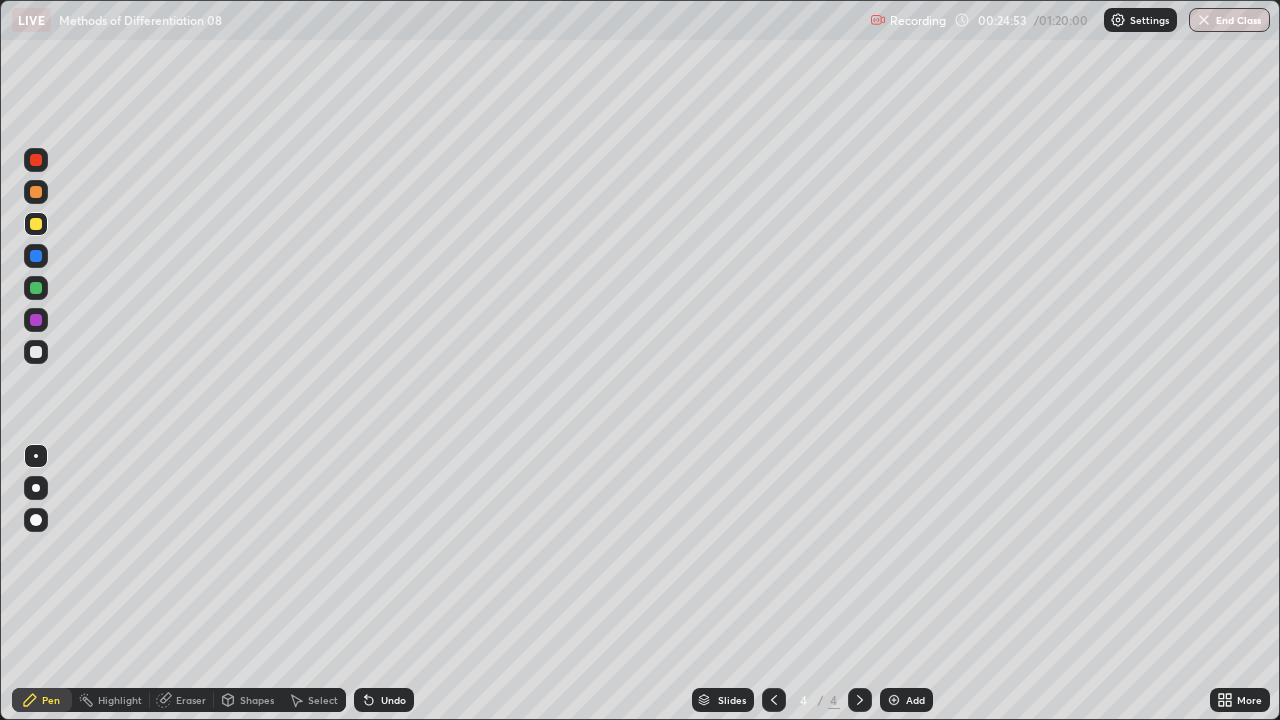 click on "Undo" at bounding box center (393, 700) 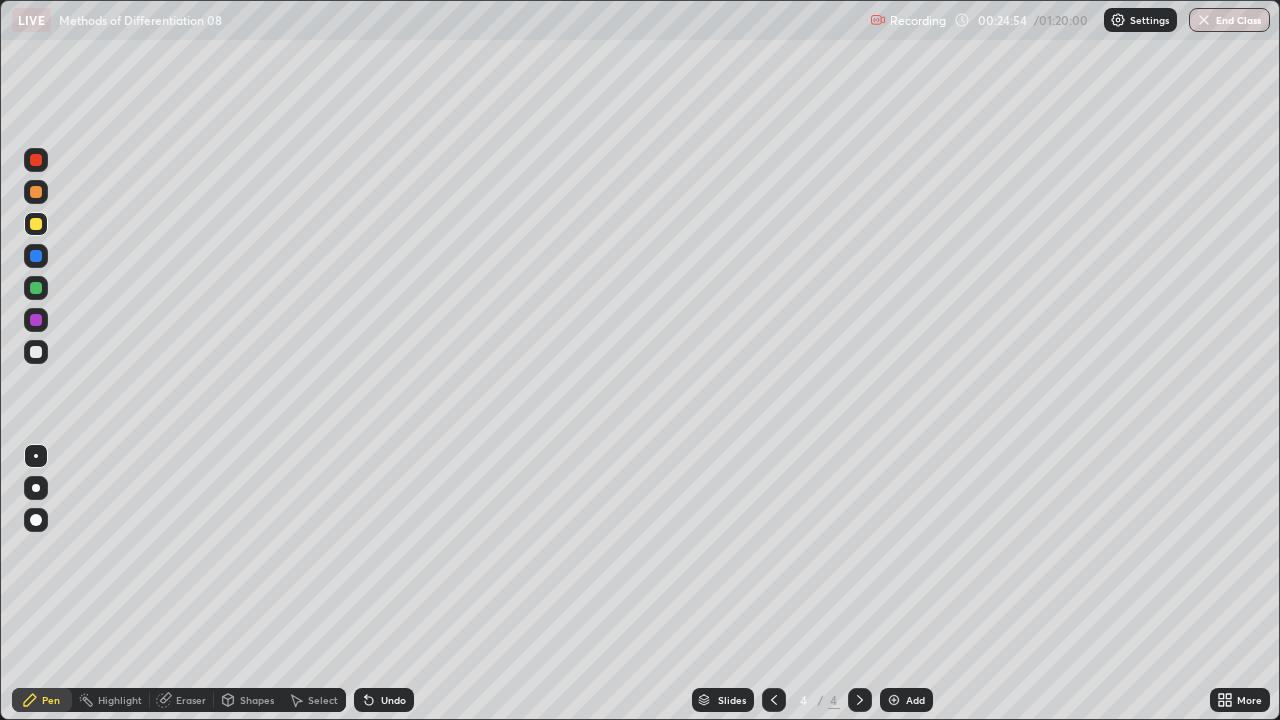 click on "Undo" at bounding box center [384, 700] 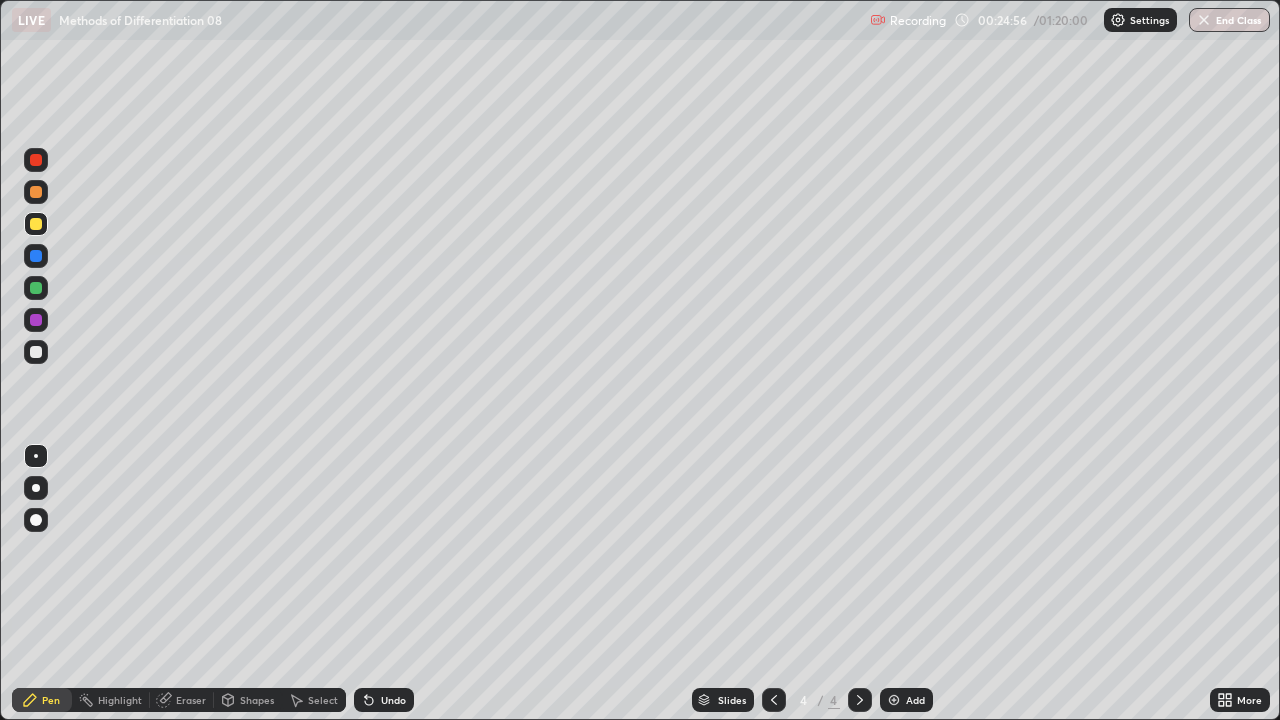 click on "Undo" at bounding box center (393, 700) 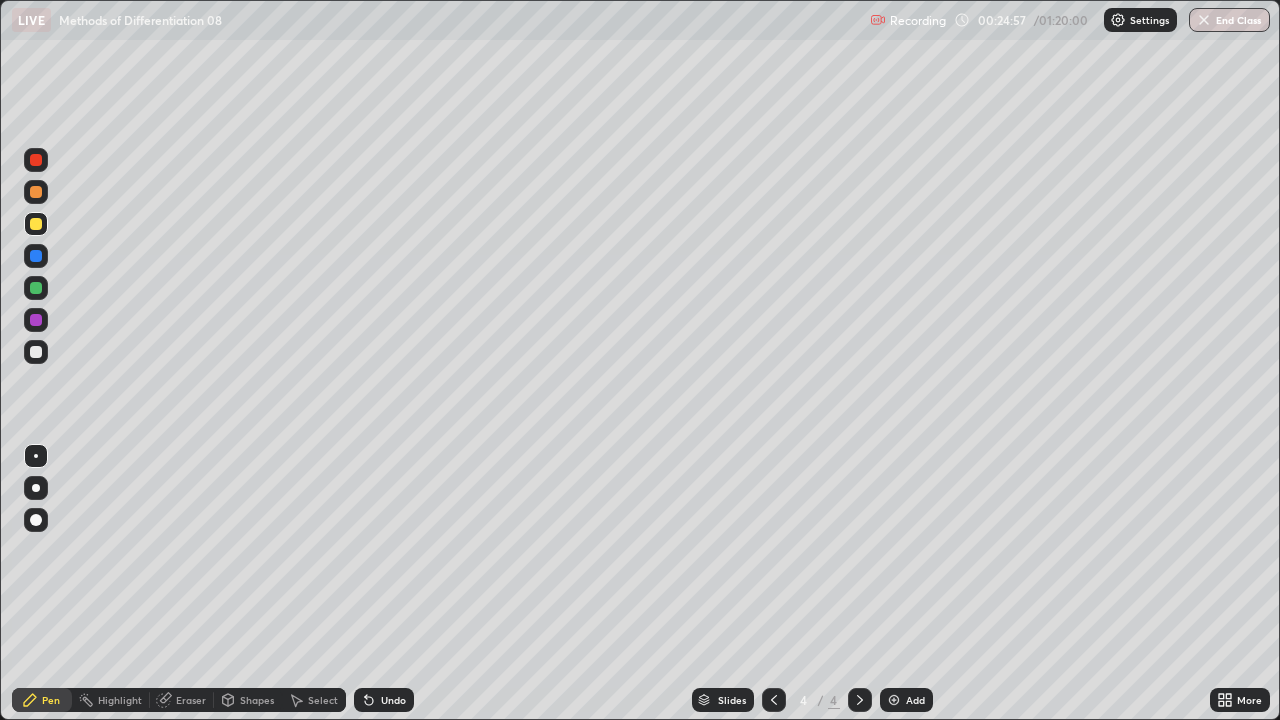 click on "Undo" at bounding box center (384, 700) 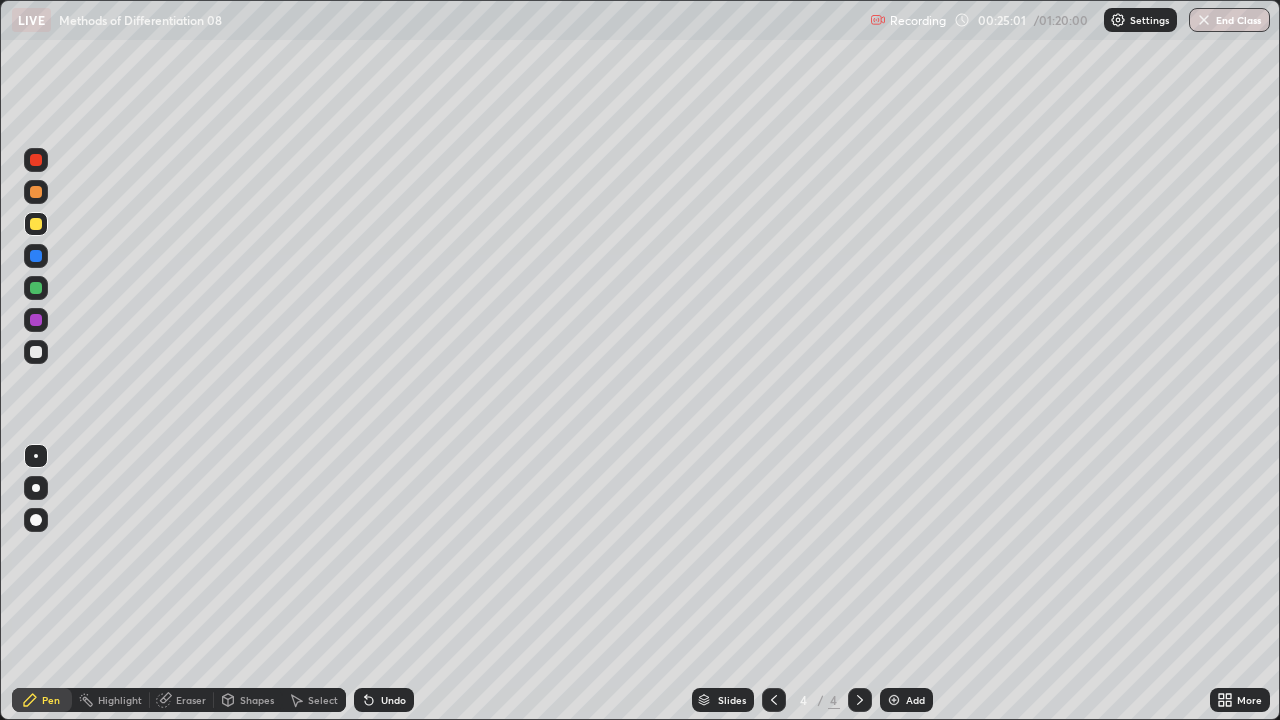click on "Undo" at bounding box center (384, 700) 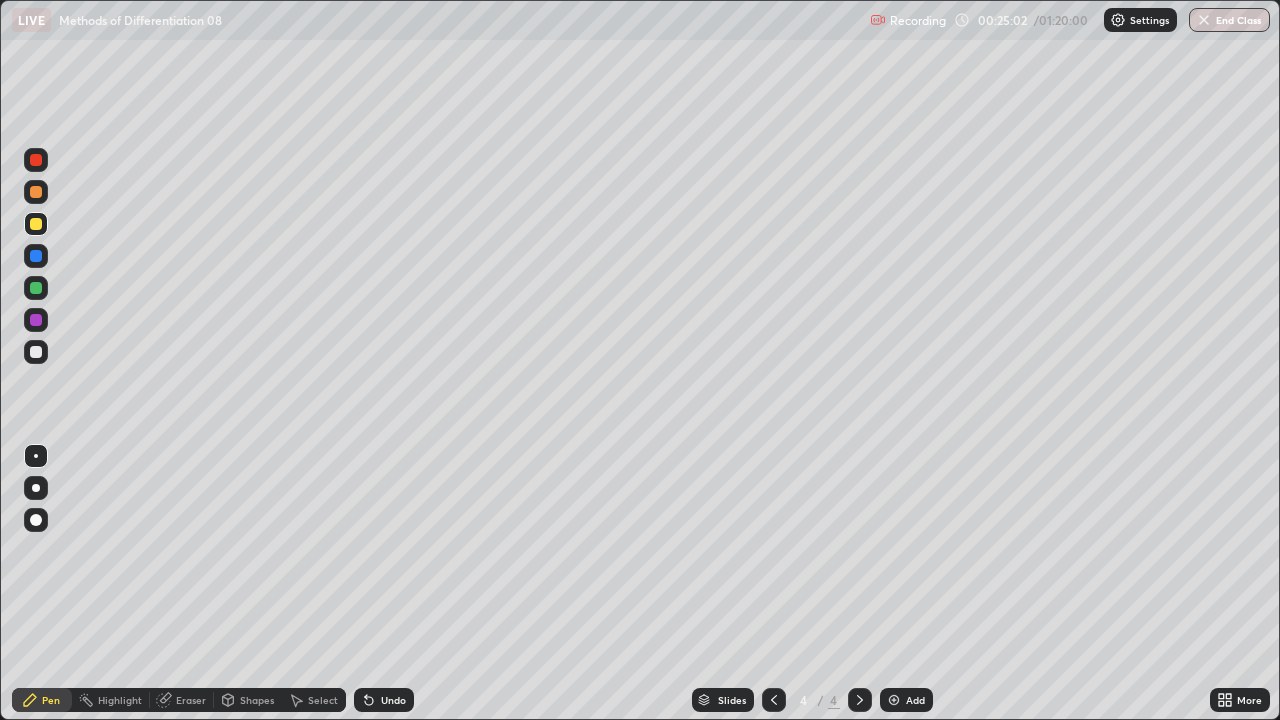 click on "Undo" at bounding box center [380, 700] 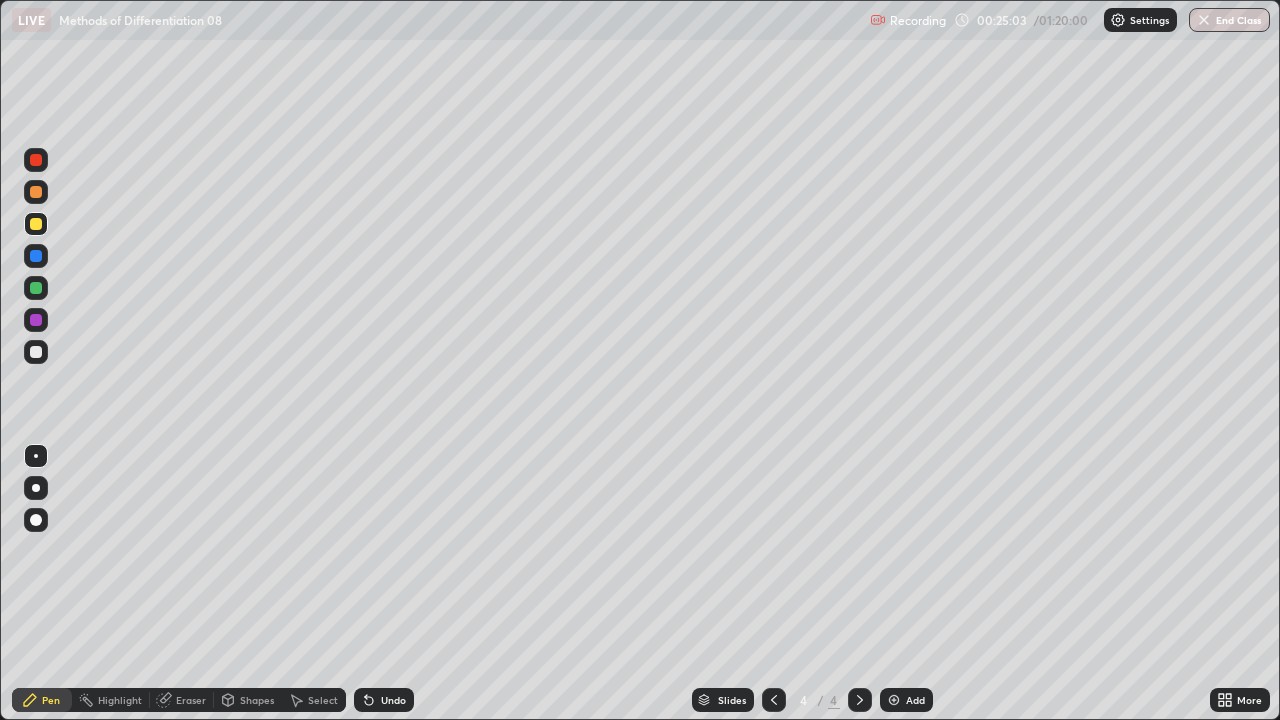 click on "Undo" at bounding box center (384, 700) 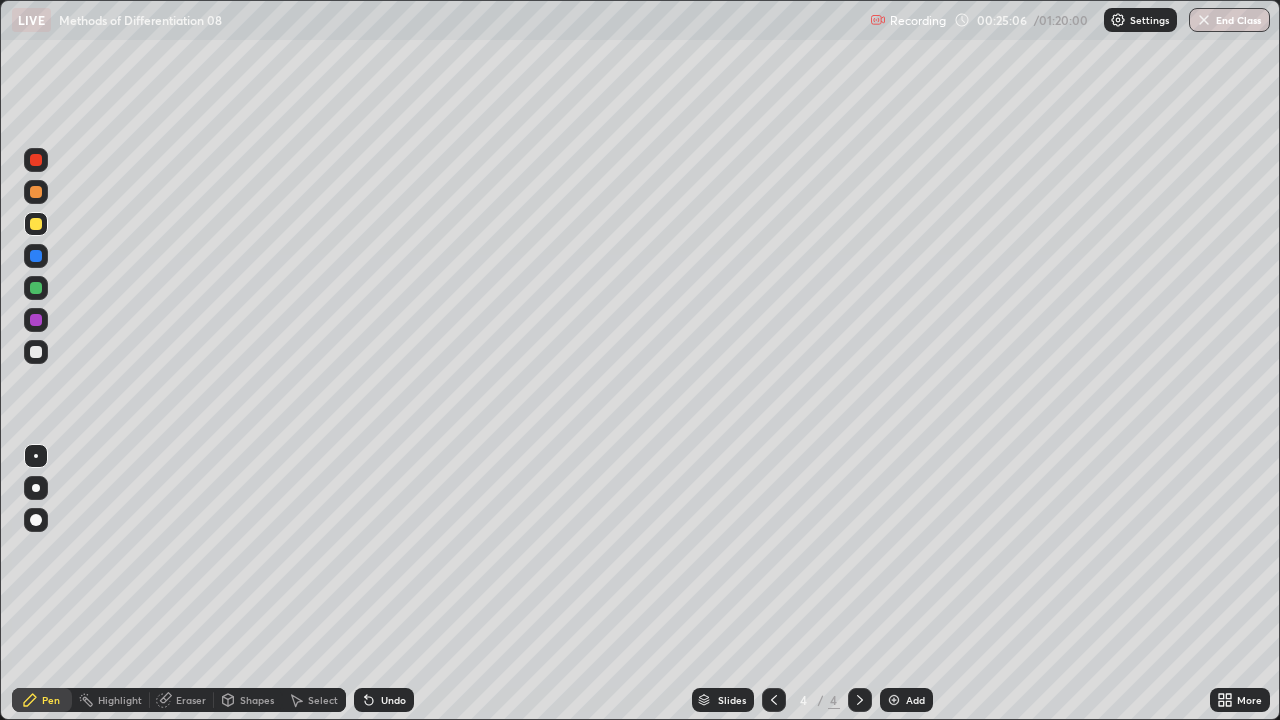 click on "Undo" at bounding box center [380, 700] 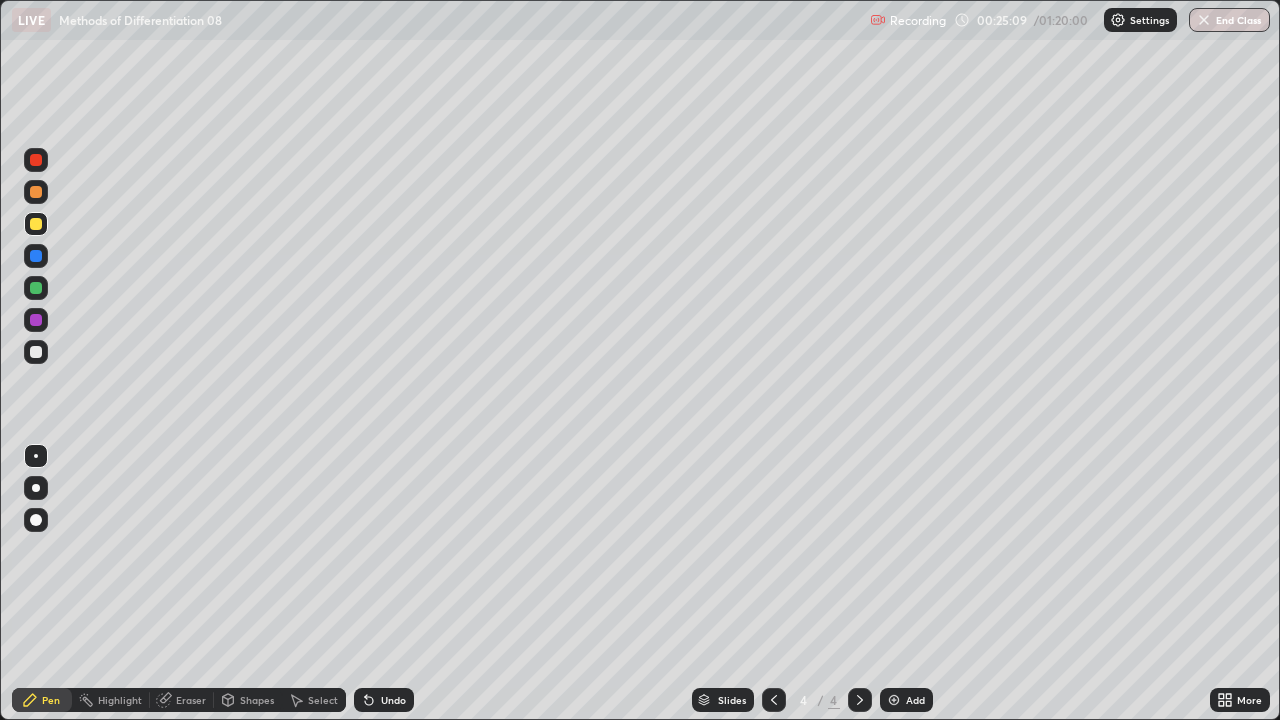 click at bounding box center (36, 192) 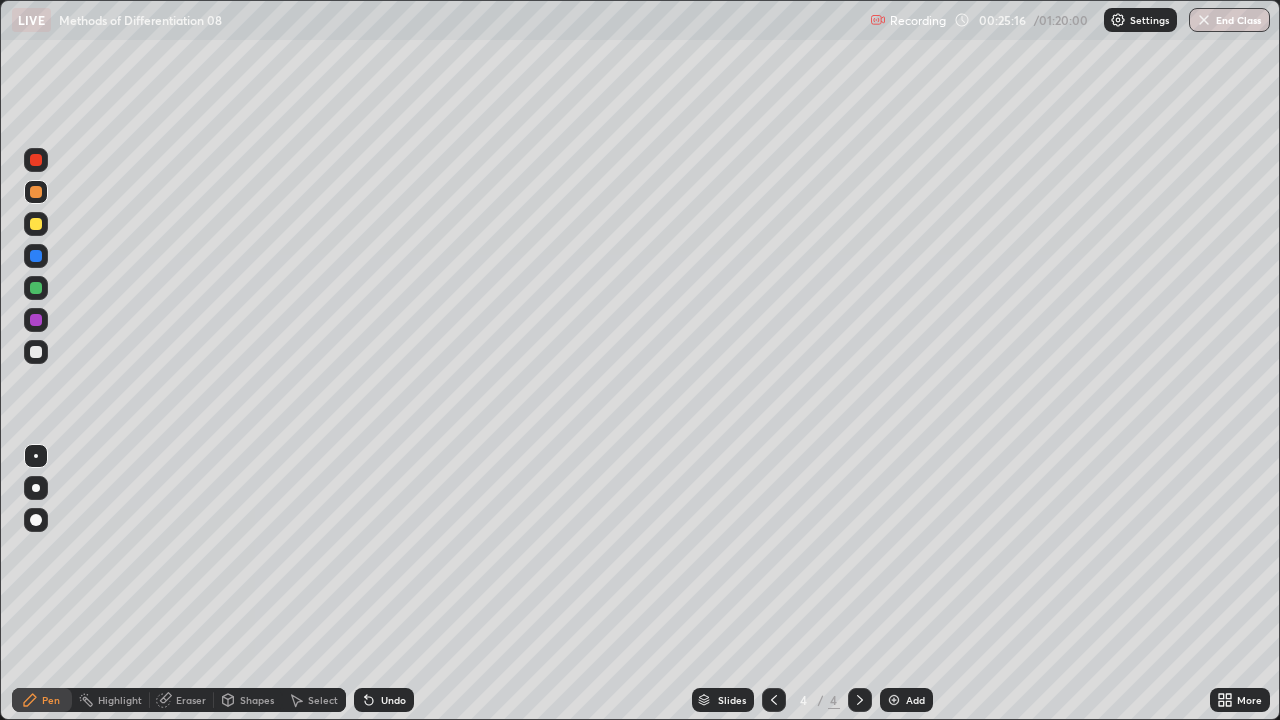 click at bounding box center (36, 256) 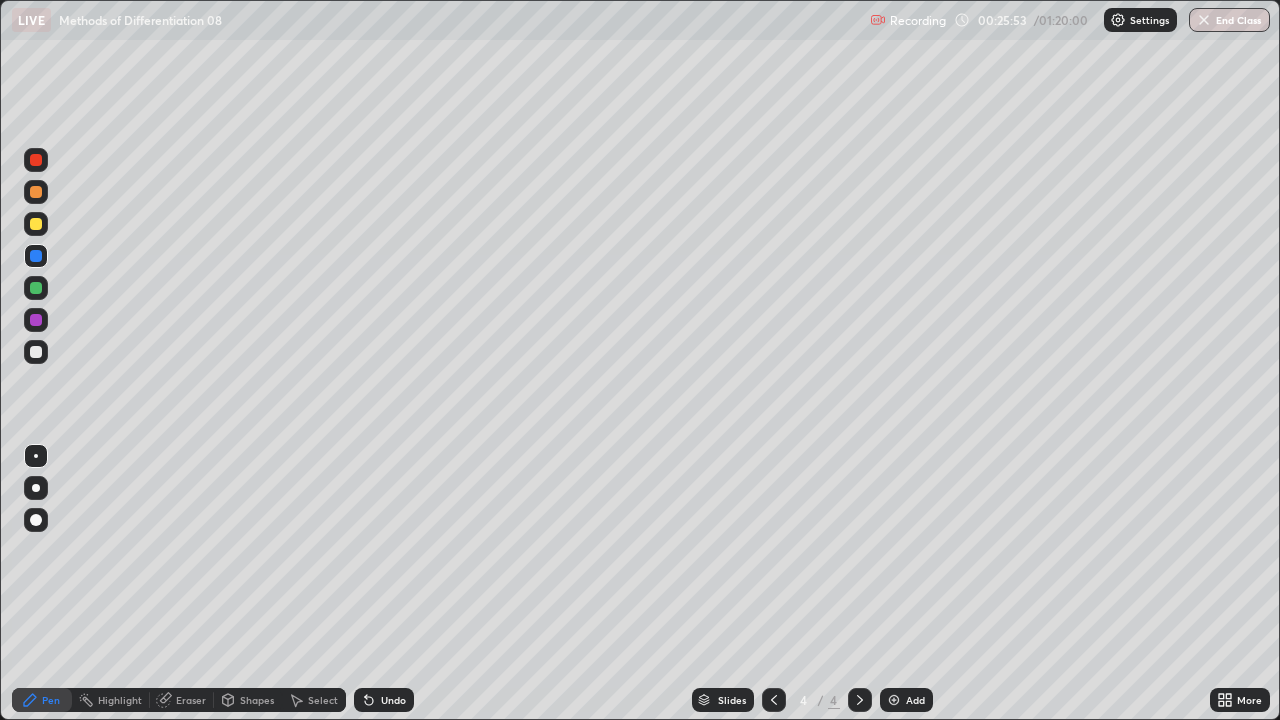 click on "Eraser" at bounding box center (182, 700) 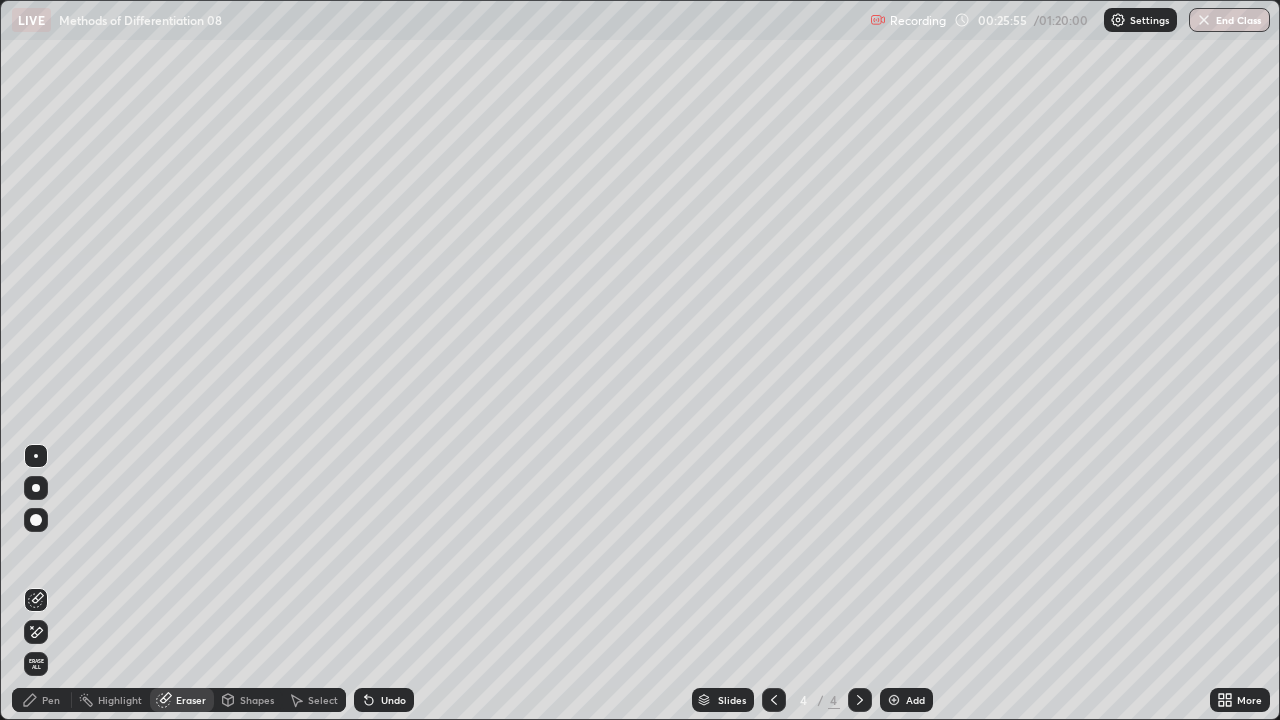 click on "Pen" at bounding box center (51, 700) 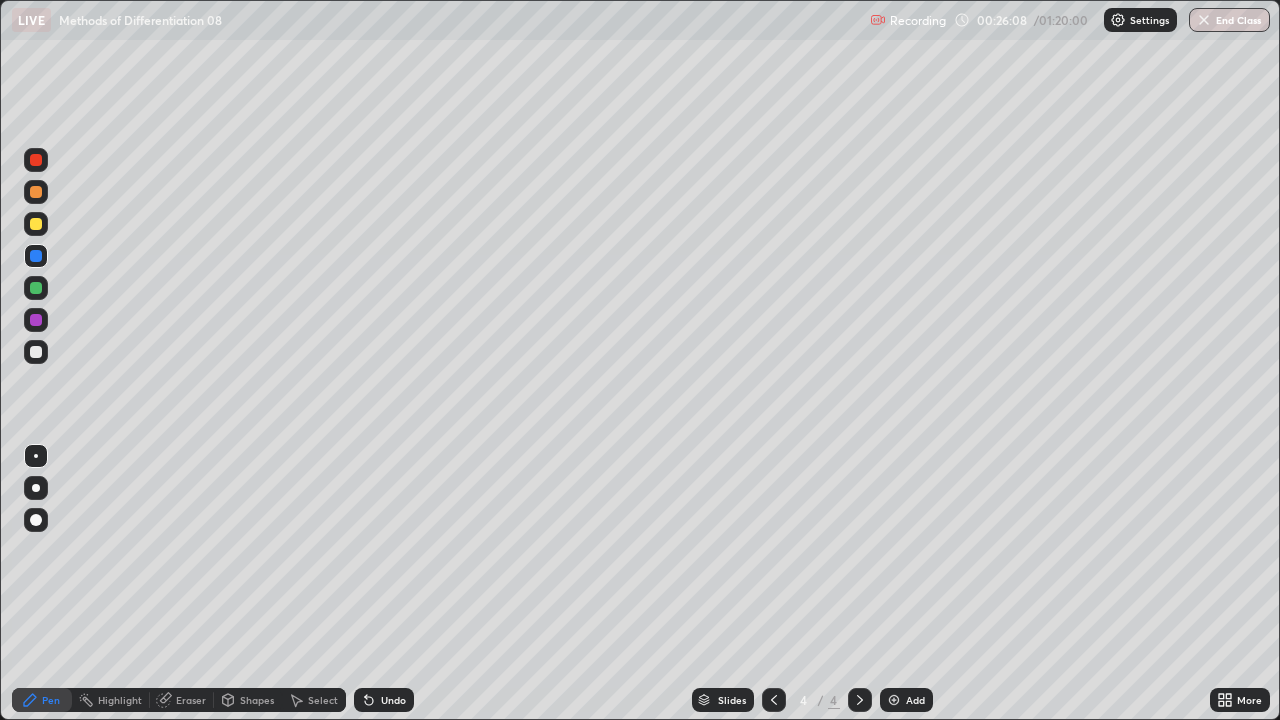 click at bounding box center (36, 224) 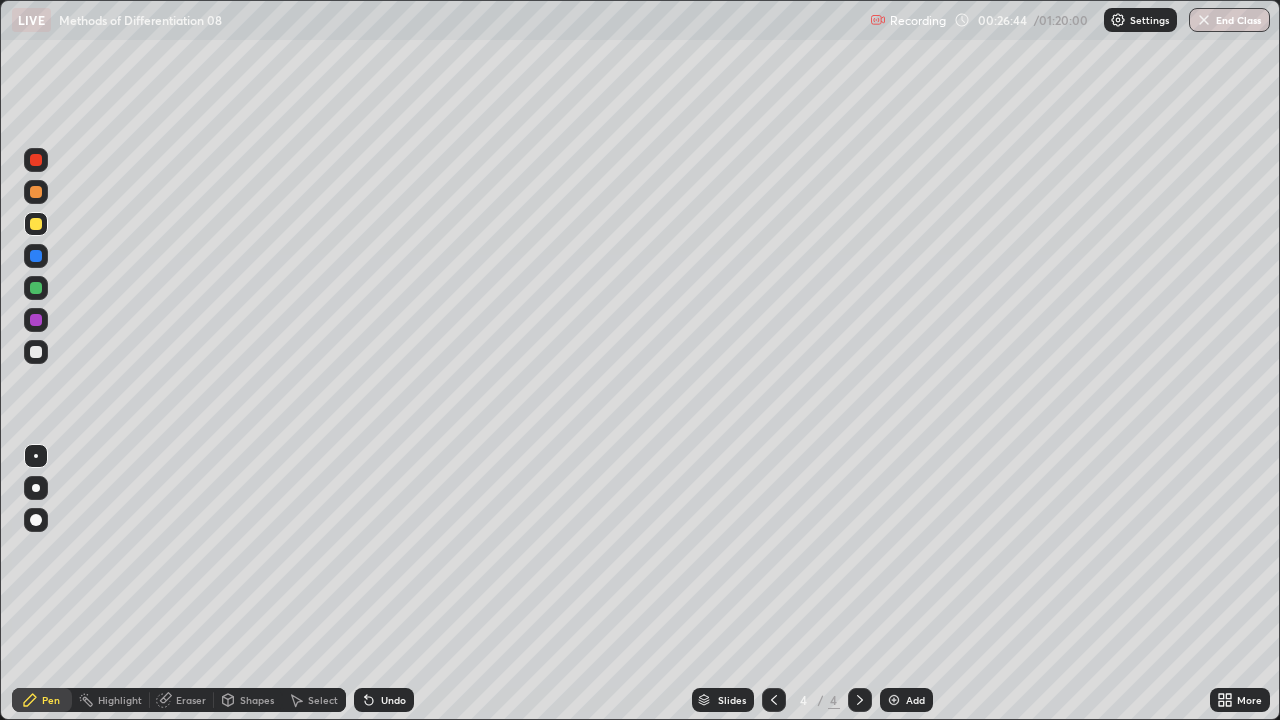 click at bounding box center (36, 288) 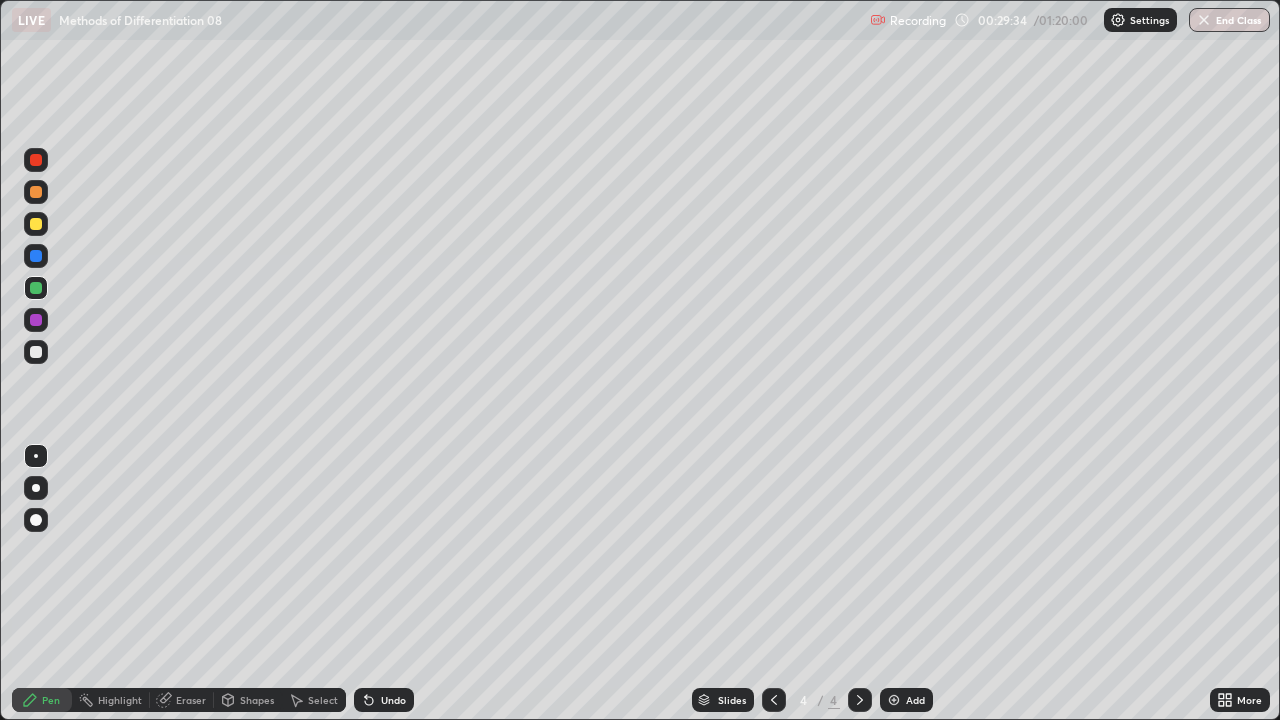click at bounding box center [36, 256] 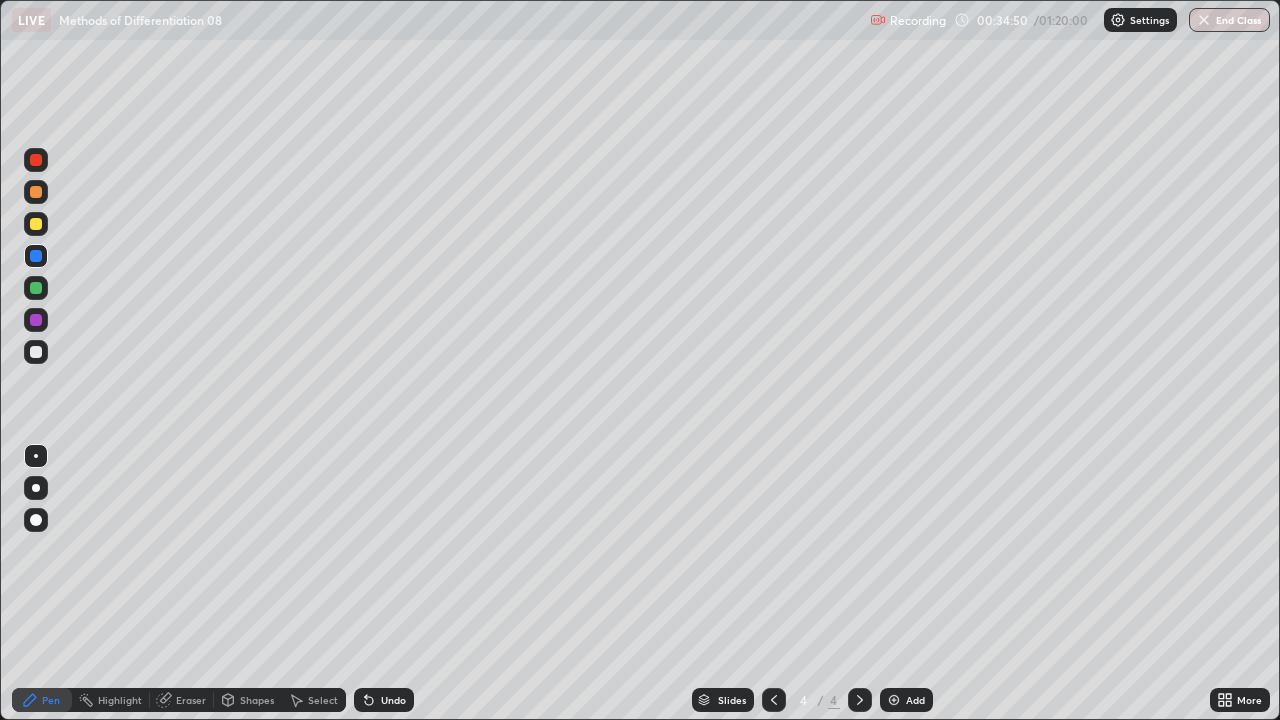 click at bounding box center (894, 700) 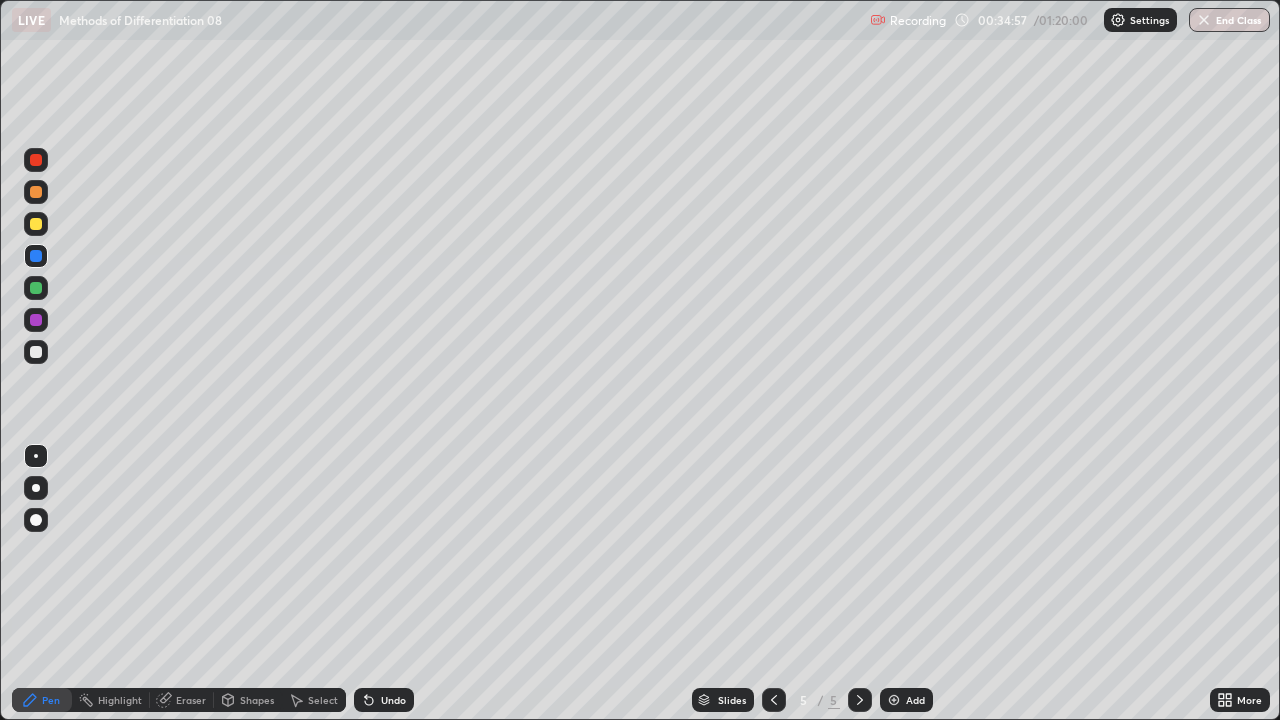 click on "Undo" at bounding box center (384, 700) 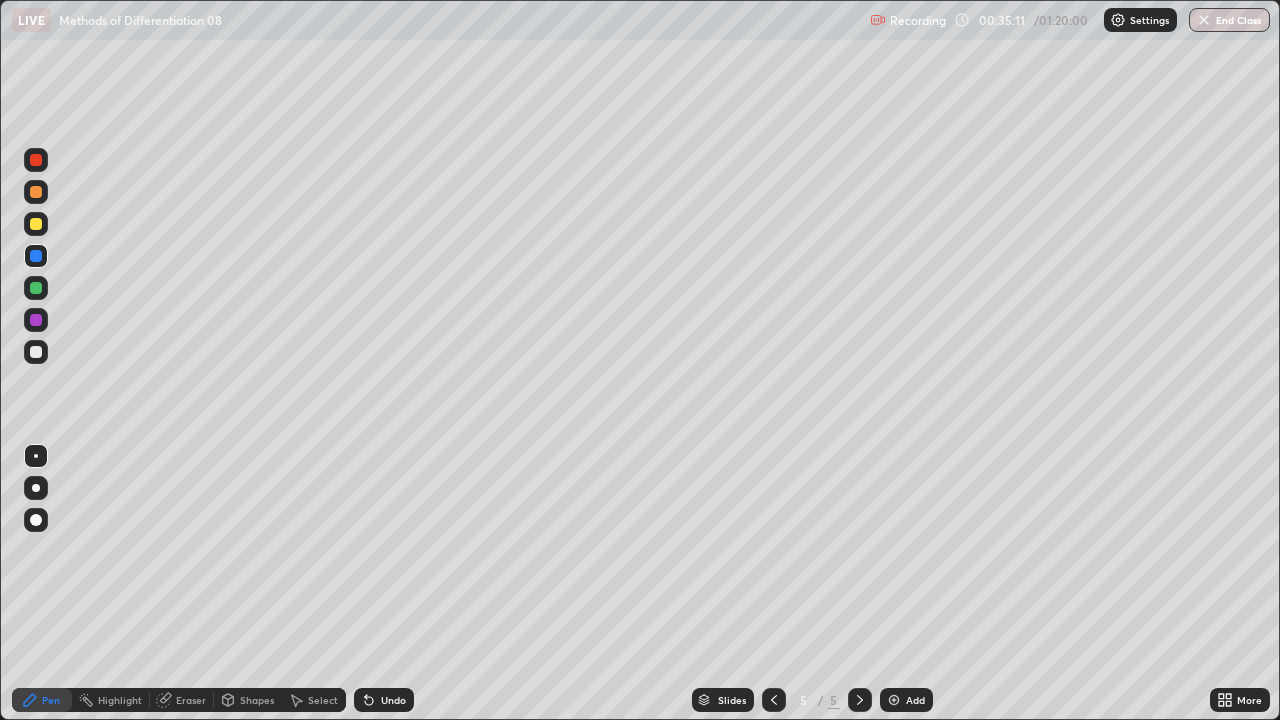 click at bounding box center [36, 288] 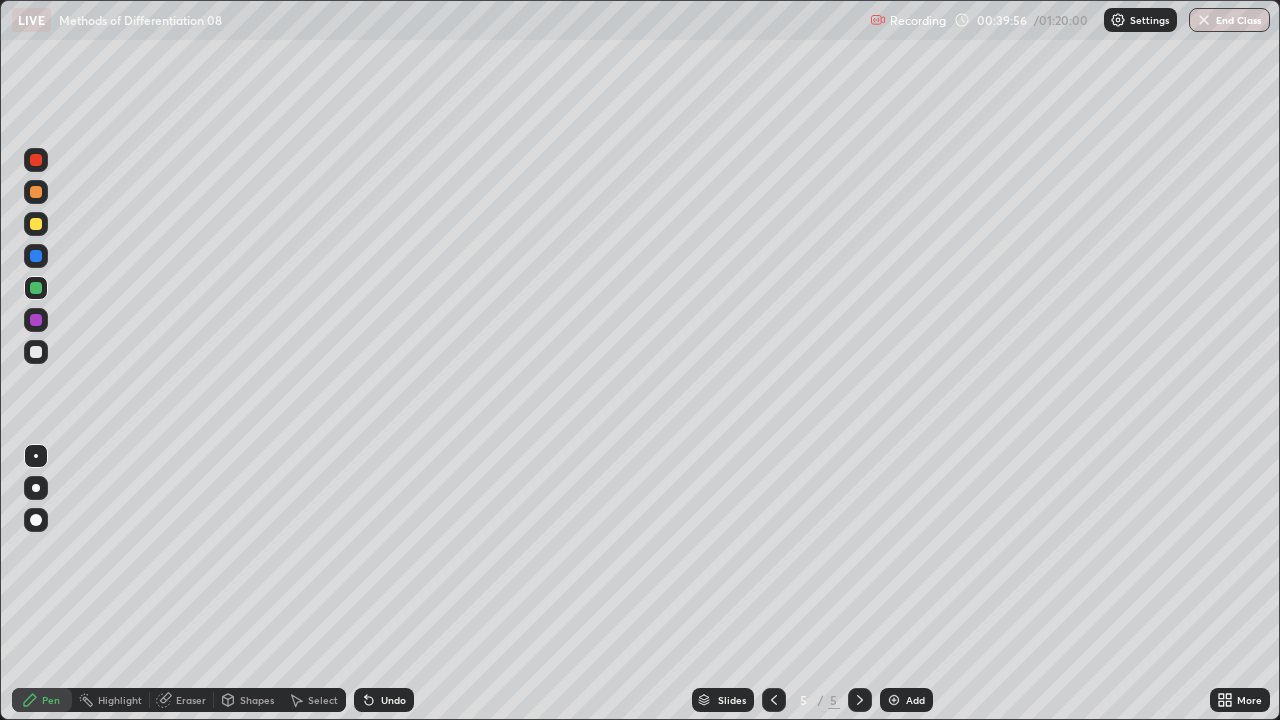 click 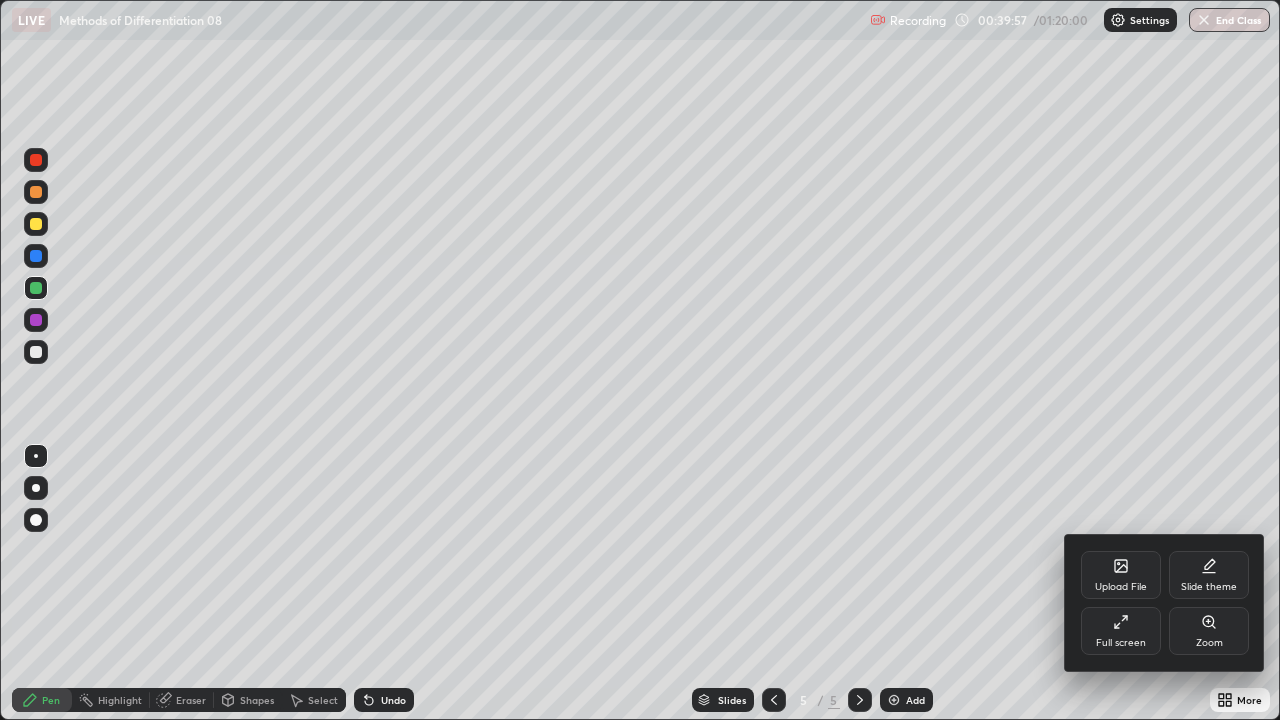 click on "Upload File" at bounding box center (1121, 575) 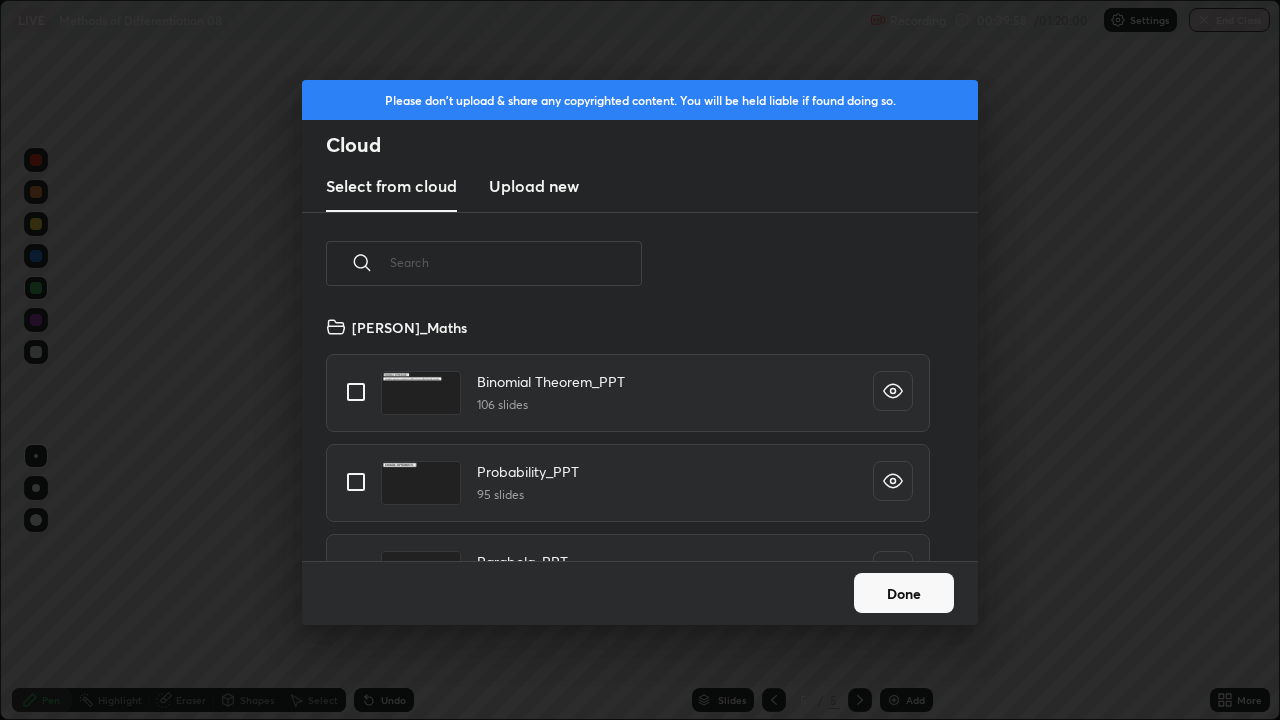 scroll, scrollTop: 7, scrollLeft: 11, axis: both 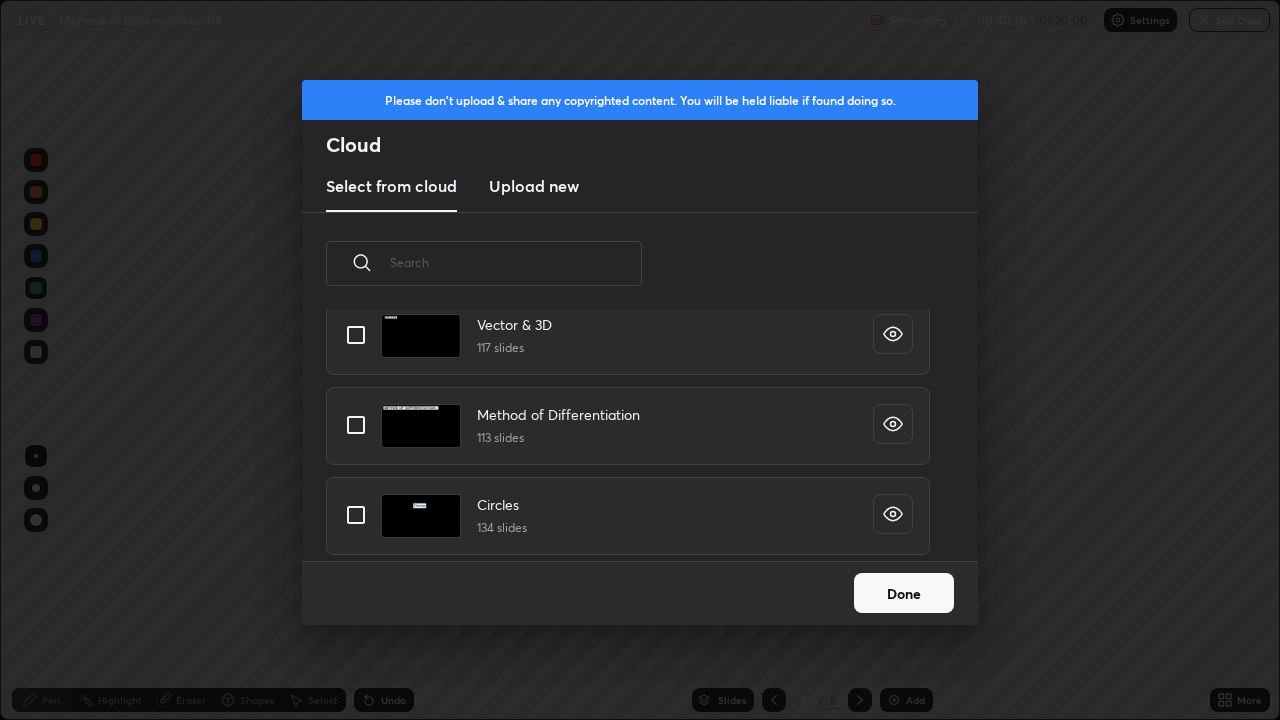click on "Please don't upload ​ Defination Integaration 75 slides Vector ​ 3D 117 slides Method of Differentiation 113 slides Circles 134 slides Done" at bounding box center [640, 360] 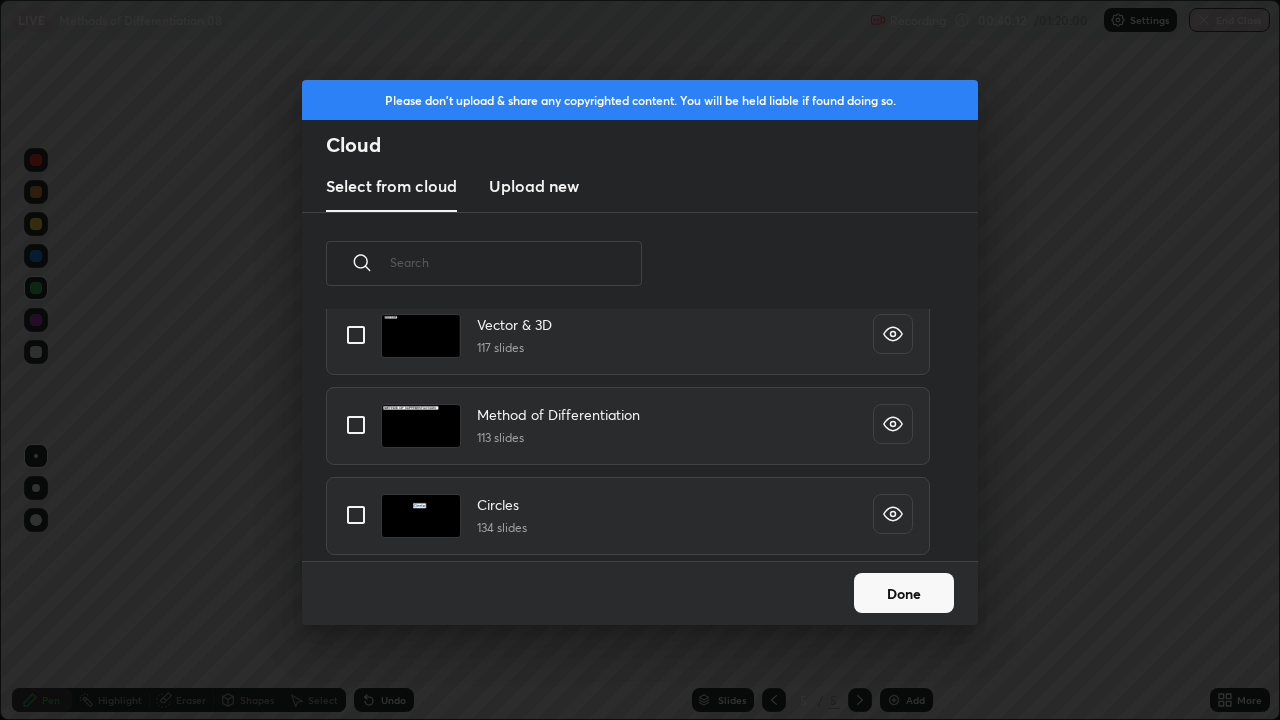 click on "Done" at bounding box center (904, 593) 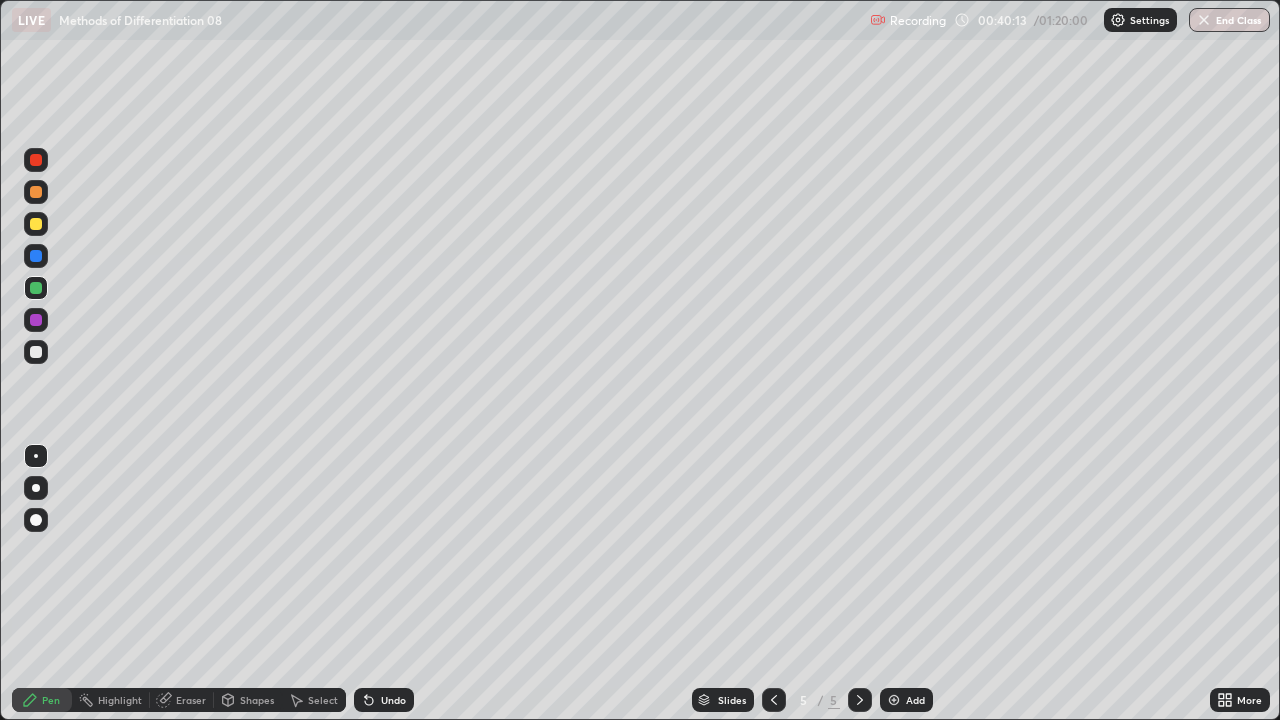 click at bounding box center [894, 700] 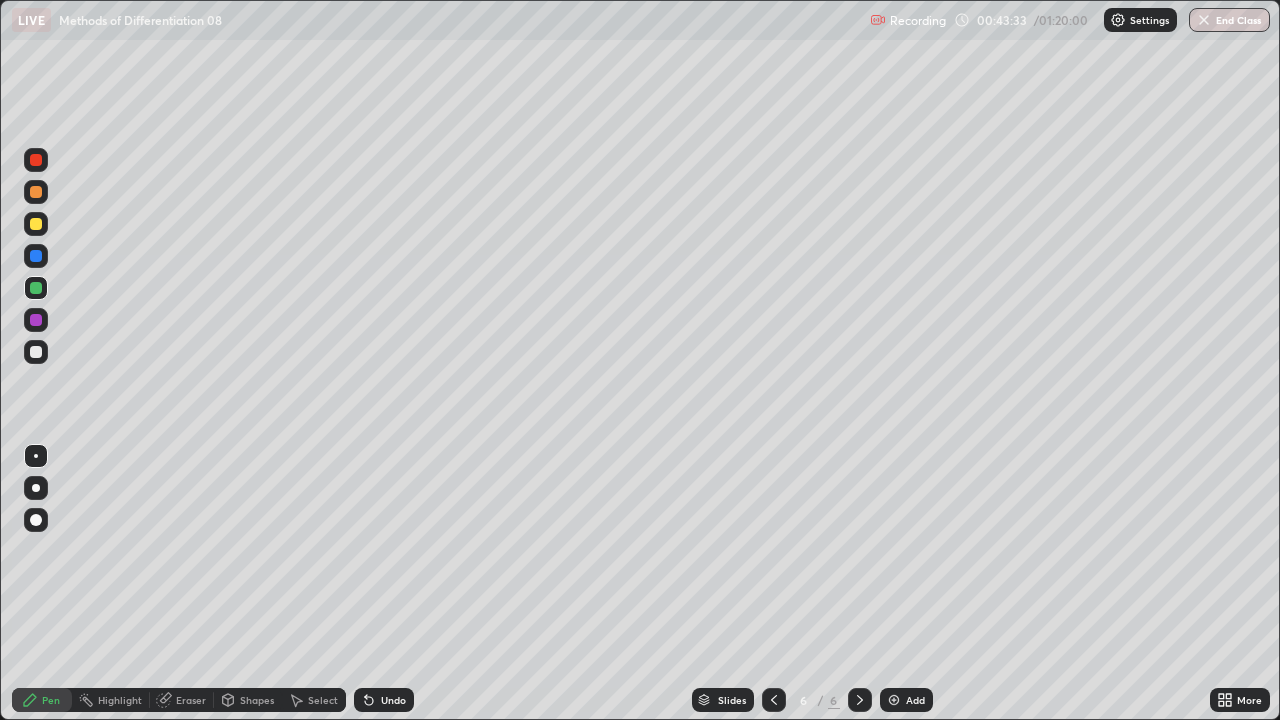 click at bounding box center (36, 224) 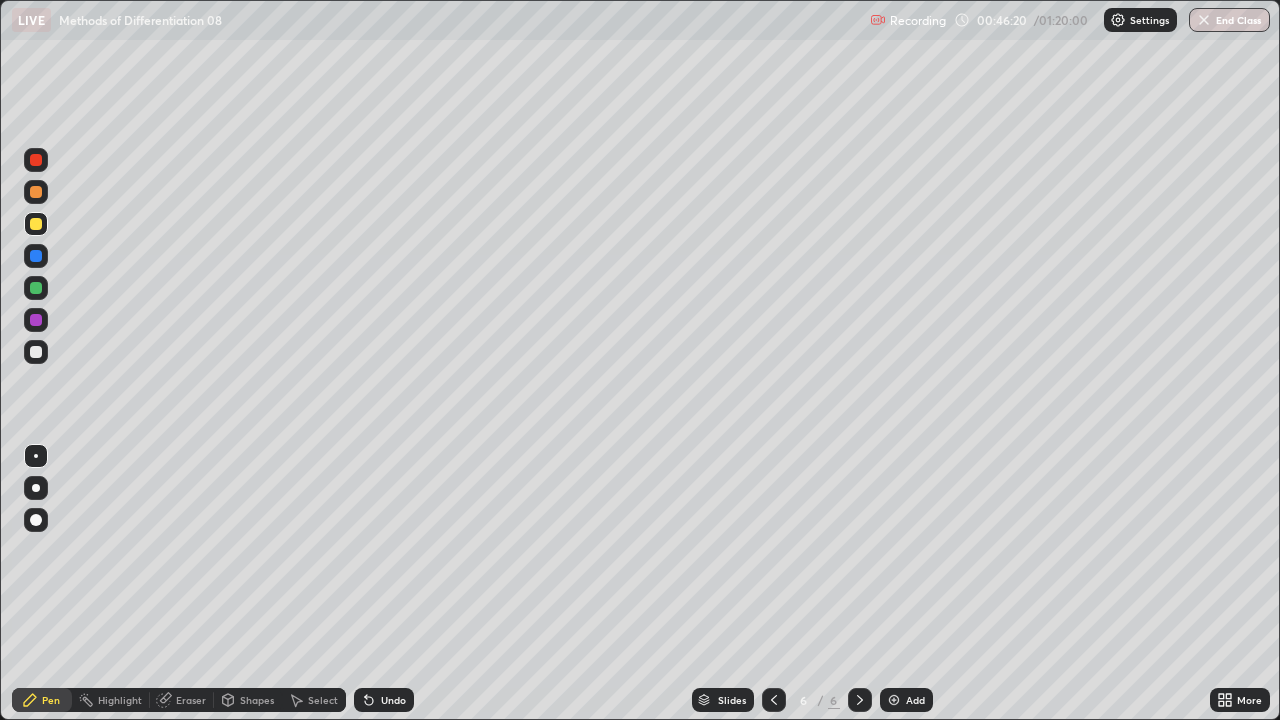 click on "Add" at bounding box center (906, 700) 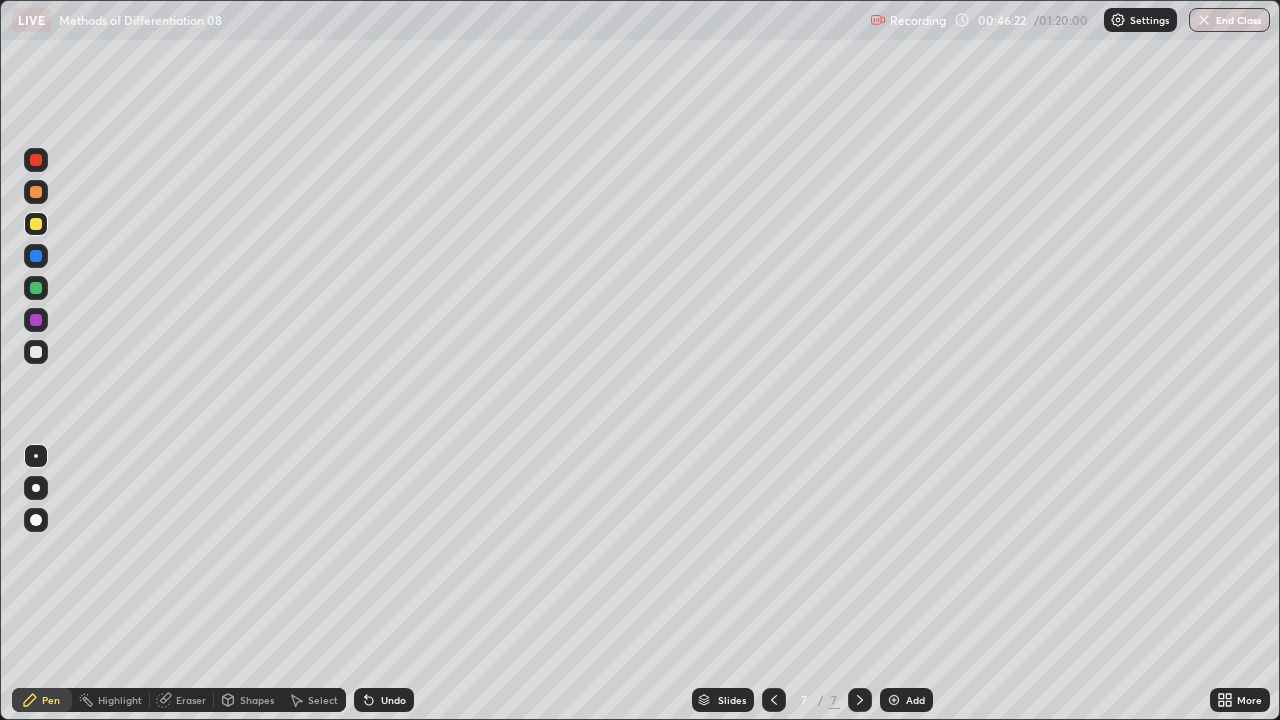 click at bounding box center [36, 288] 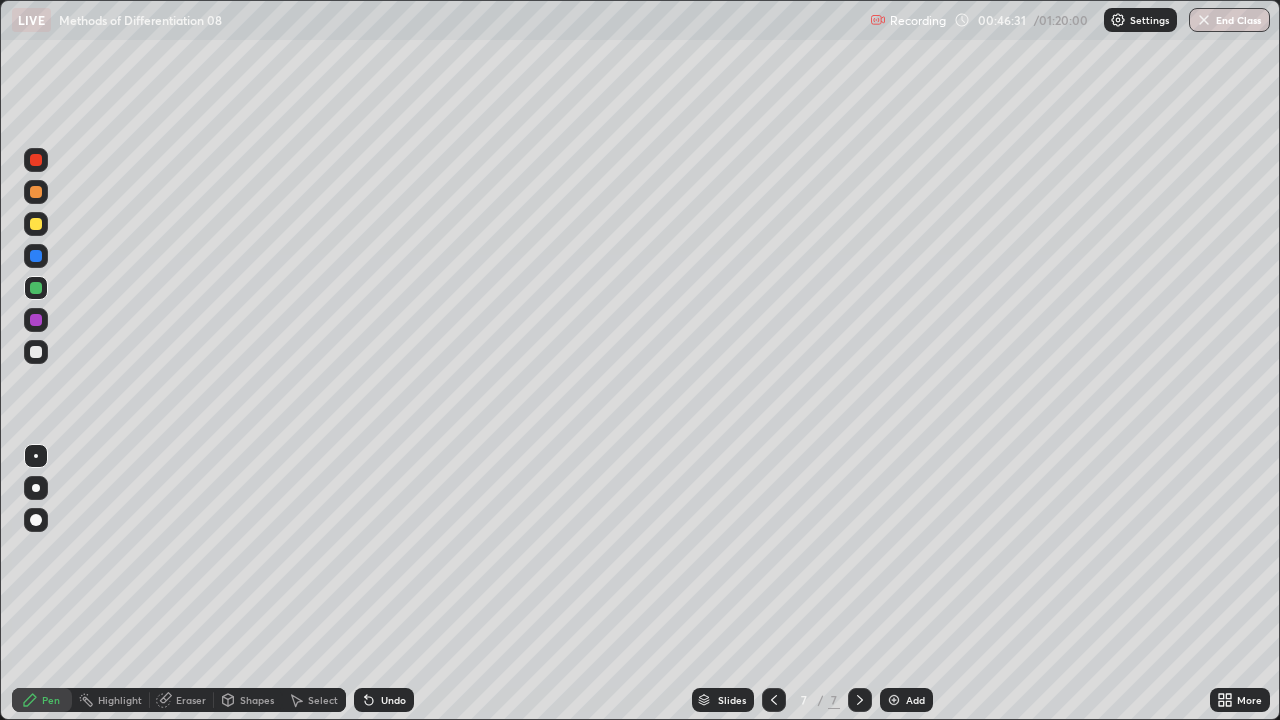 click at bounding box center (36, 224) 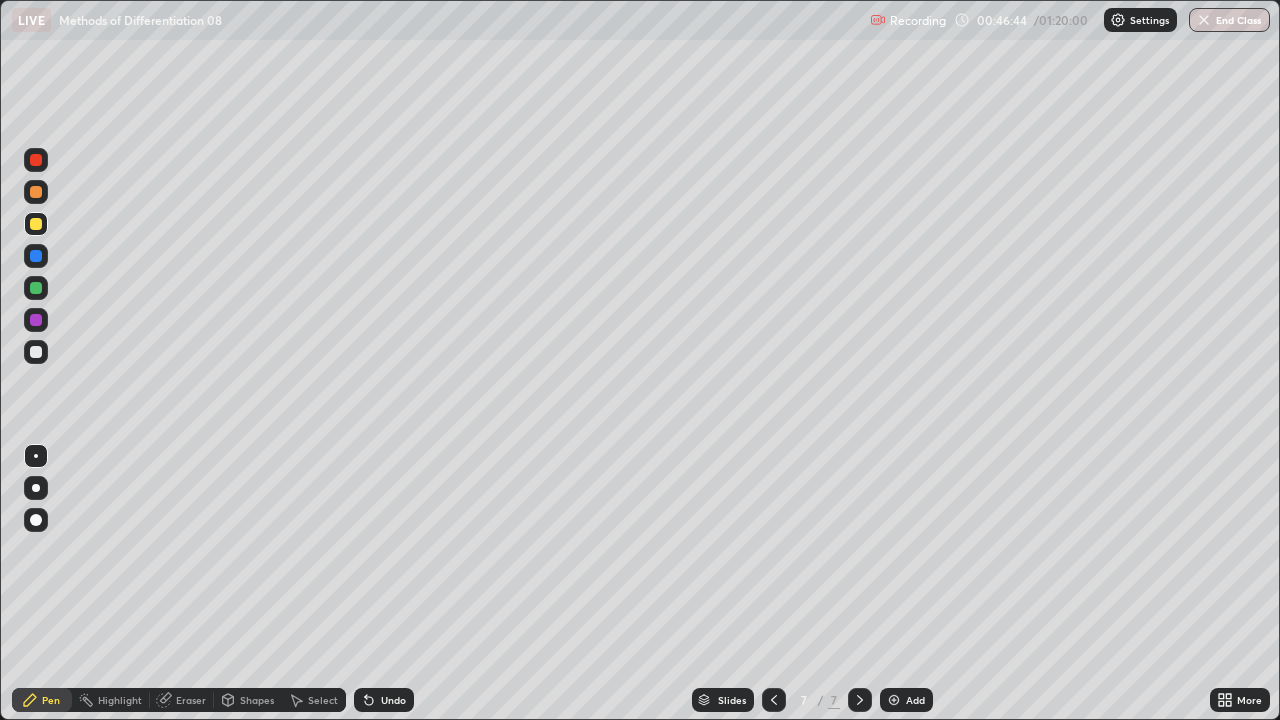click at bounding box center (36, 288) 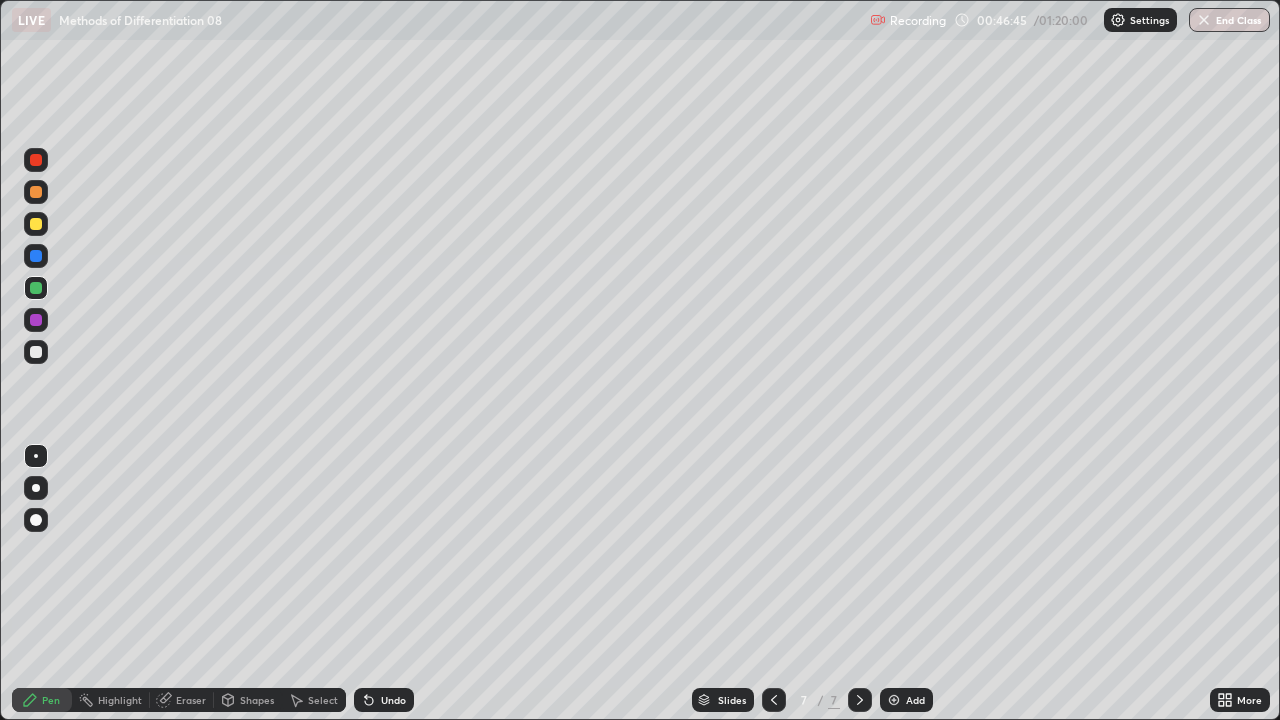 click at bounding box center [36, 192] 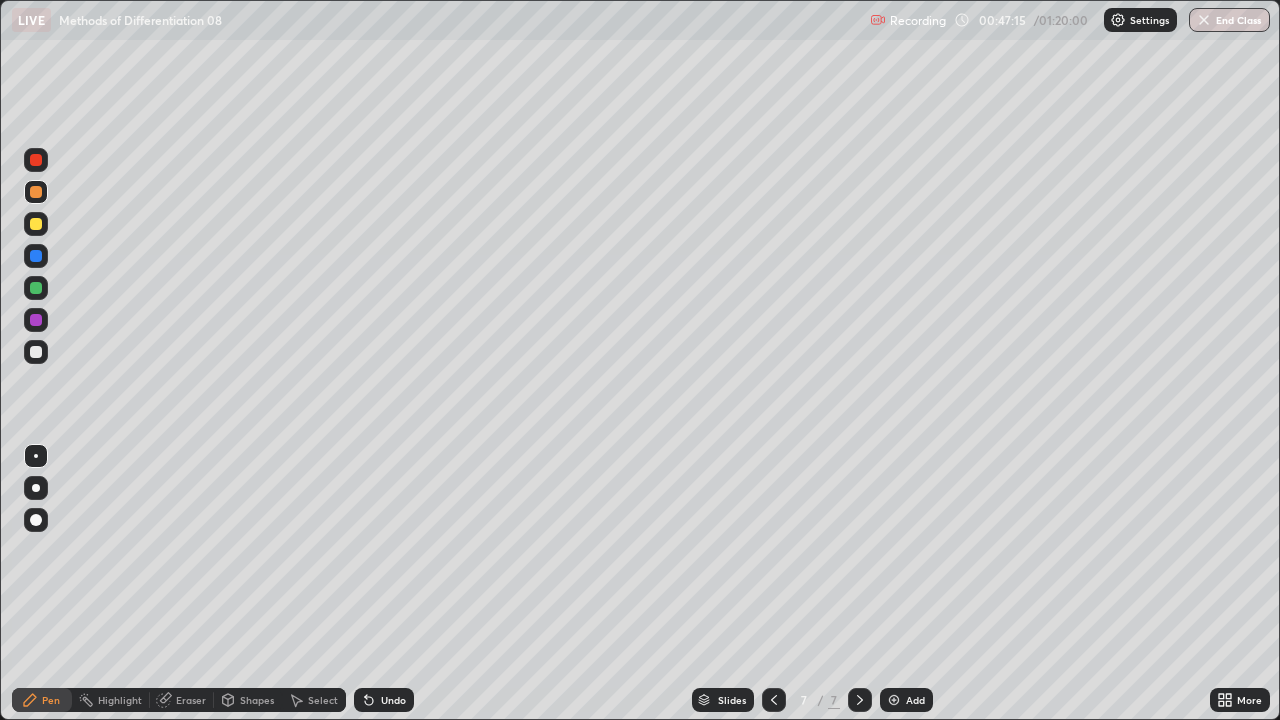 click at bounding box center (36, 256) 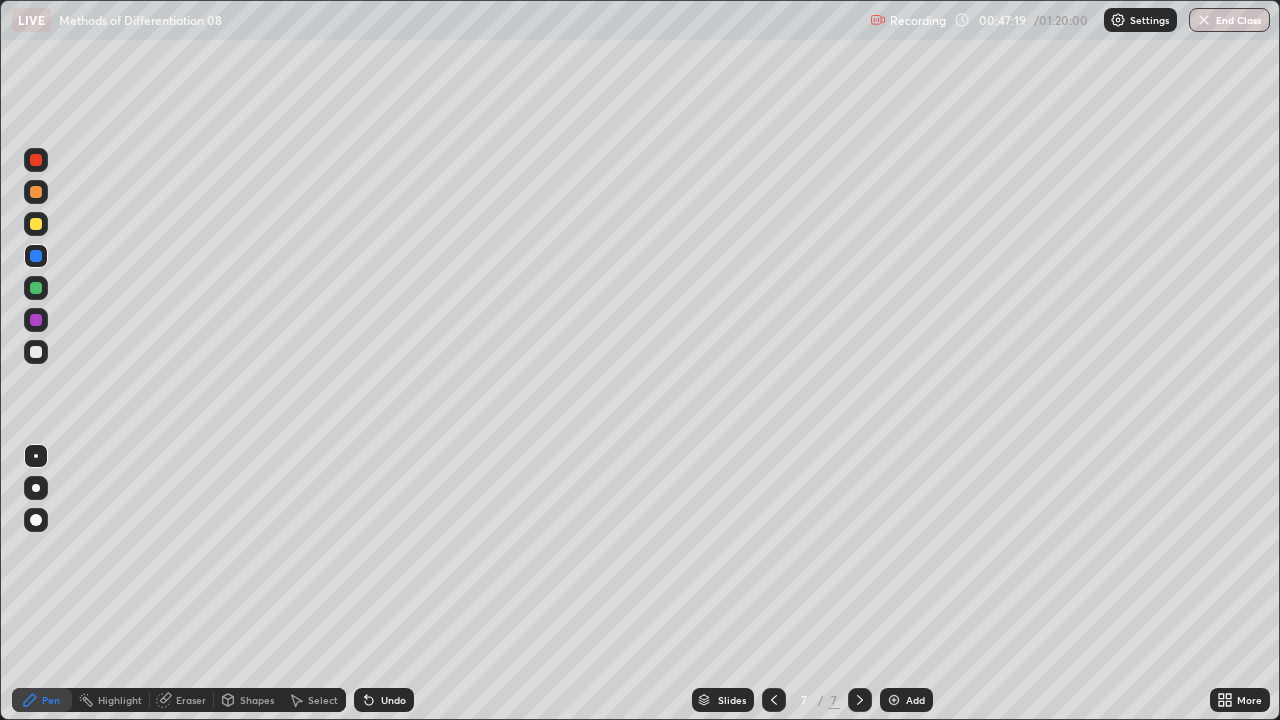 click at bounding box center [36, 192] 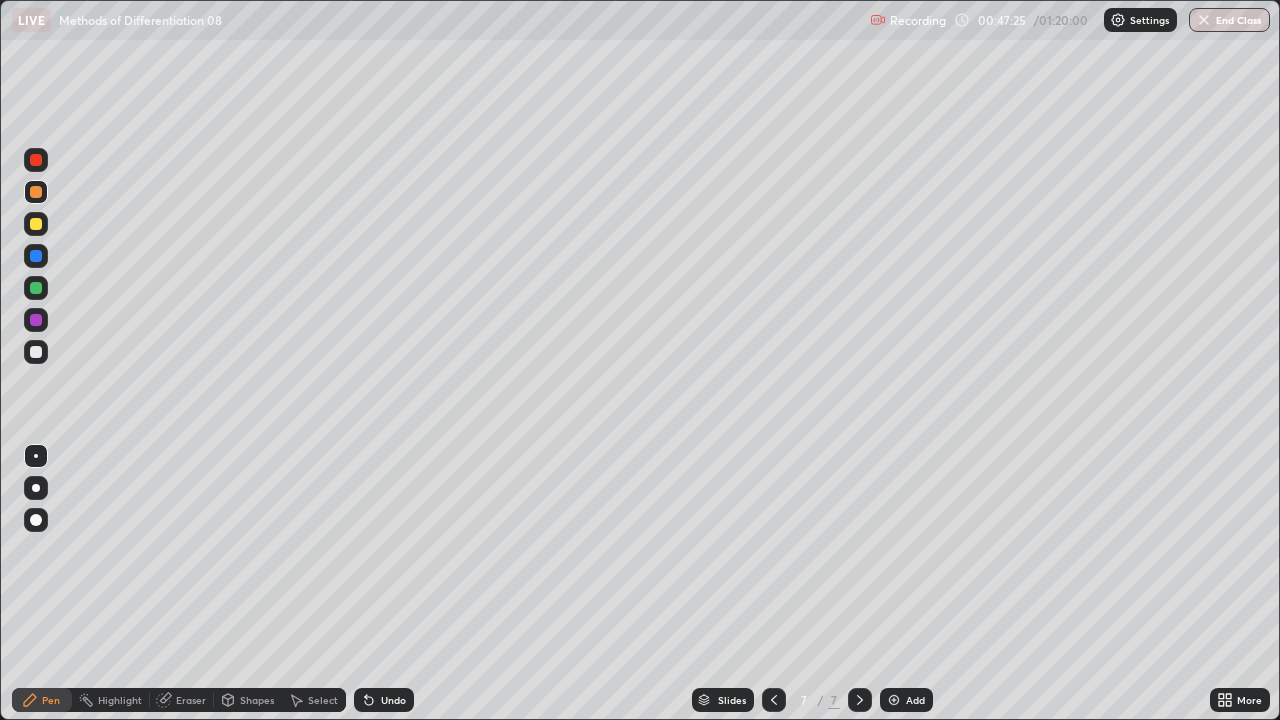 click at bounding box center [36, 288] 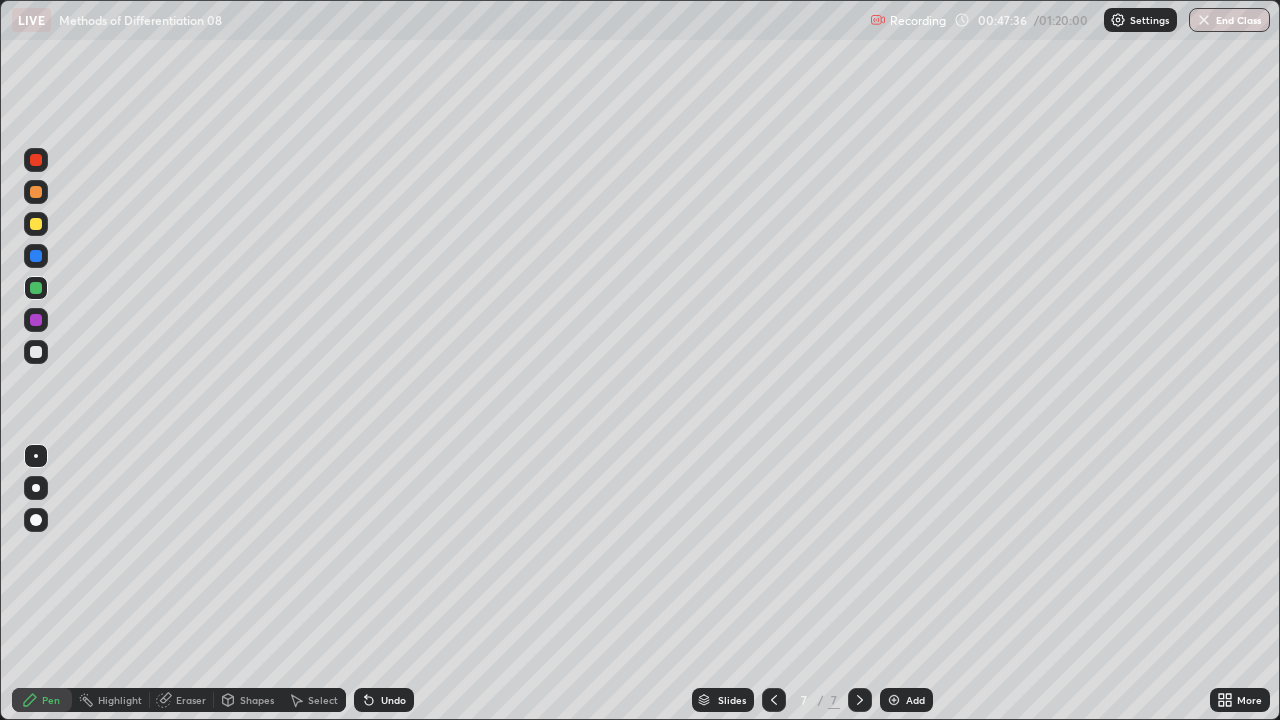 click at bounding box center [36, 352] 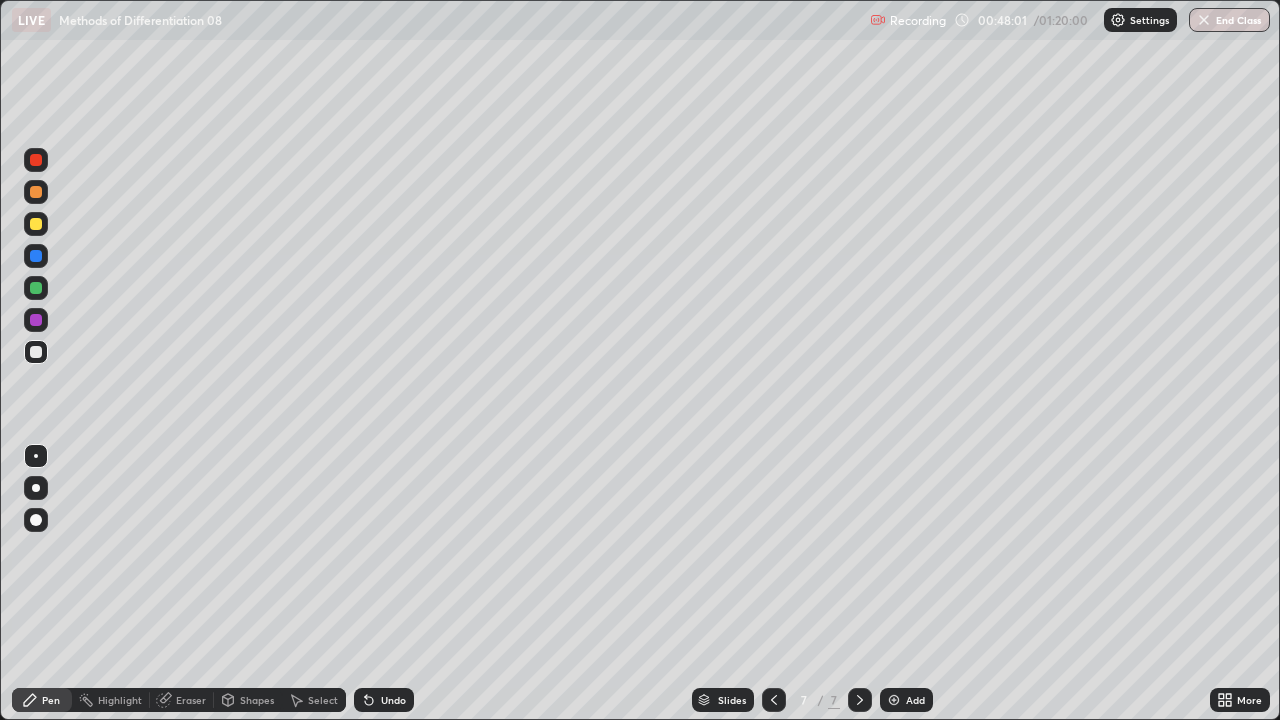 click at bounding box center (36, 288) 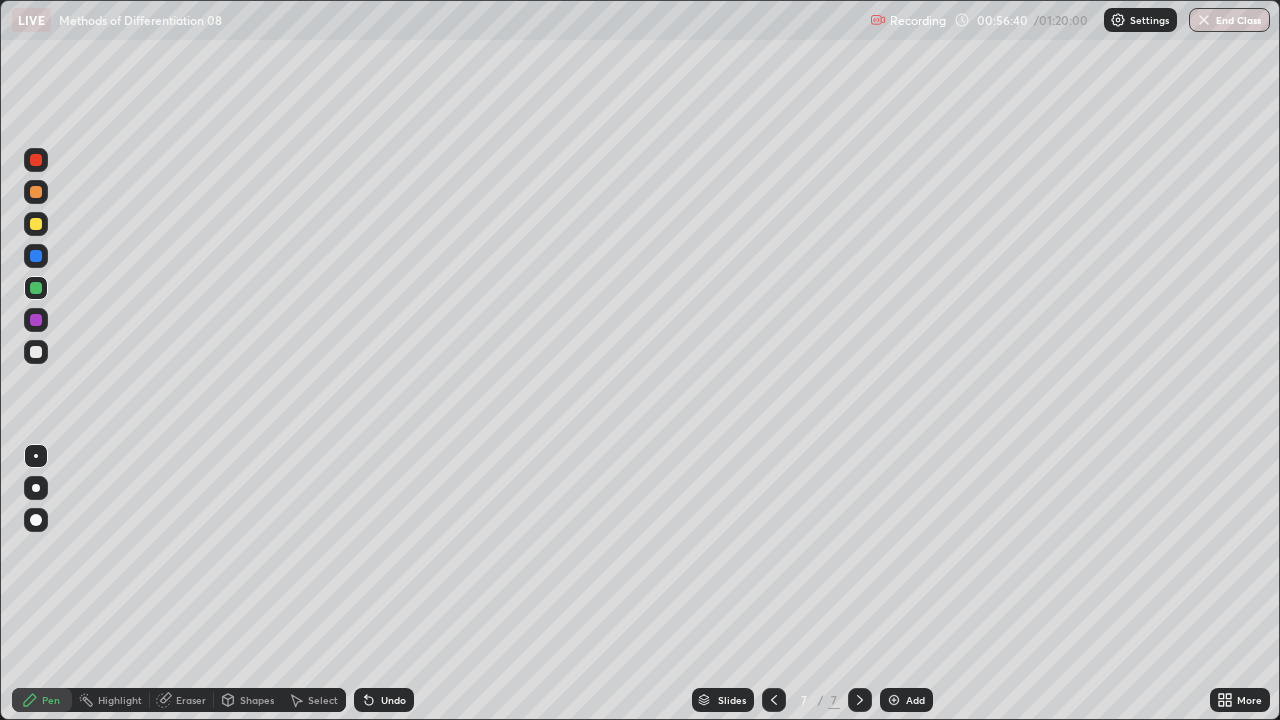 click on "Add" at bounding box center (906, 700) 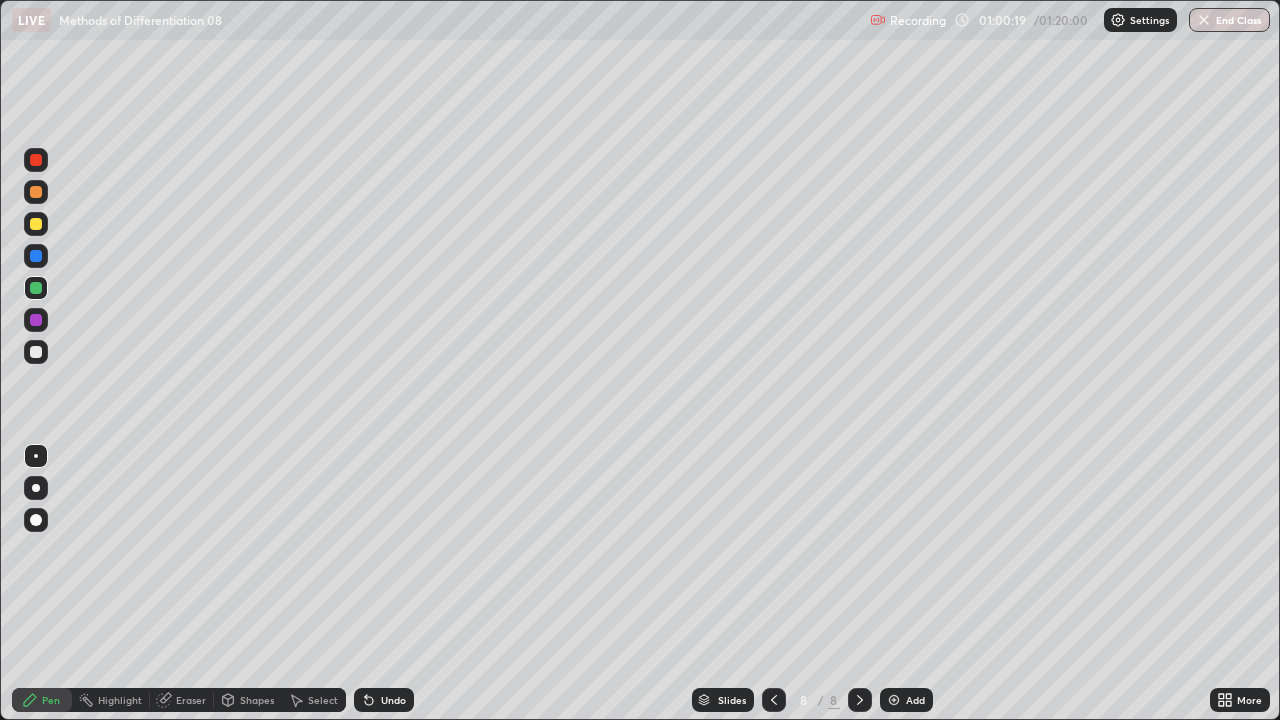 click on "Undo" at bounding box center [393, 700] 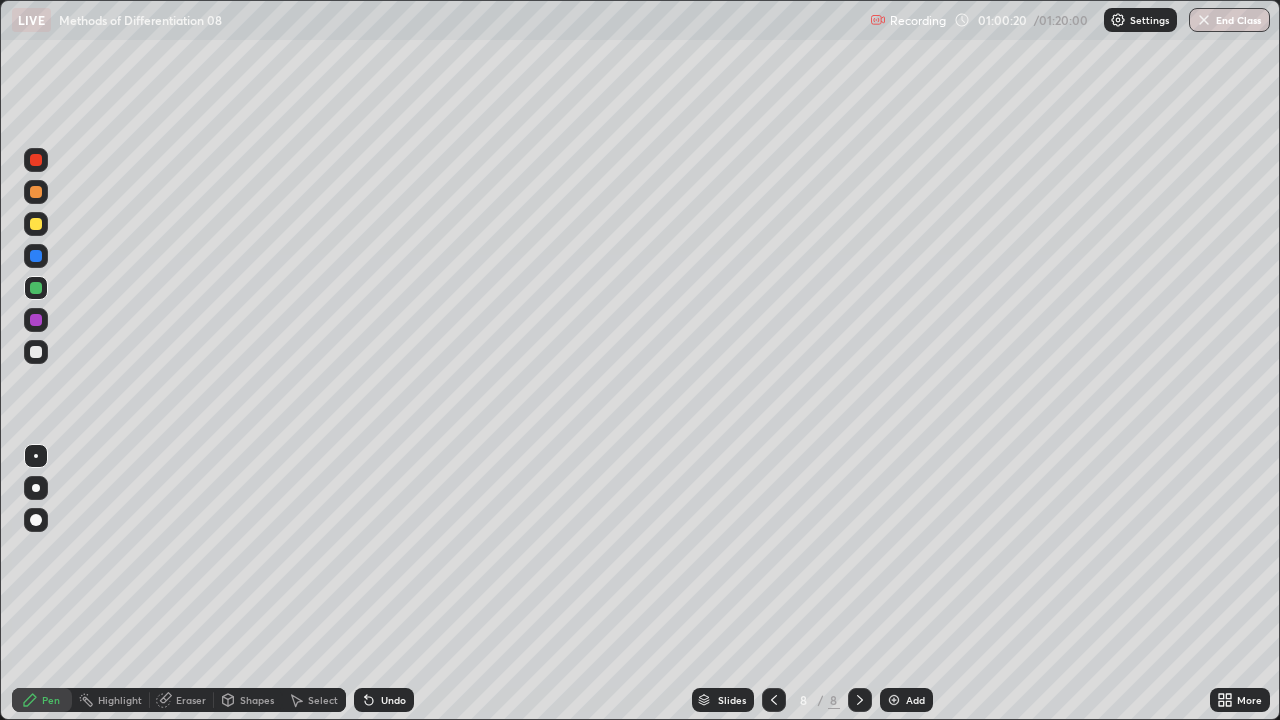click on "Undo" at bounding box center [393, 700] 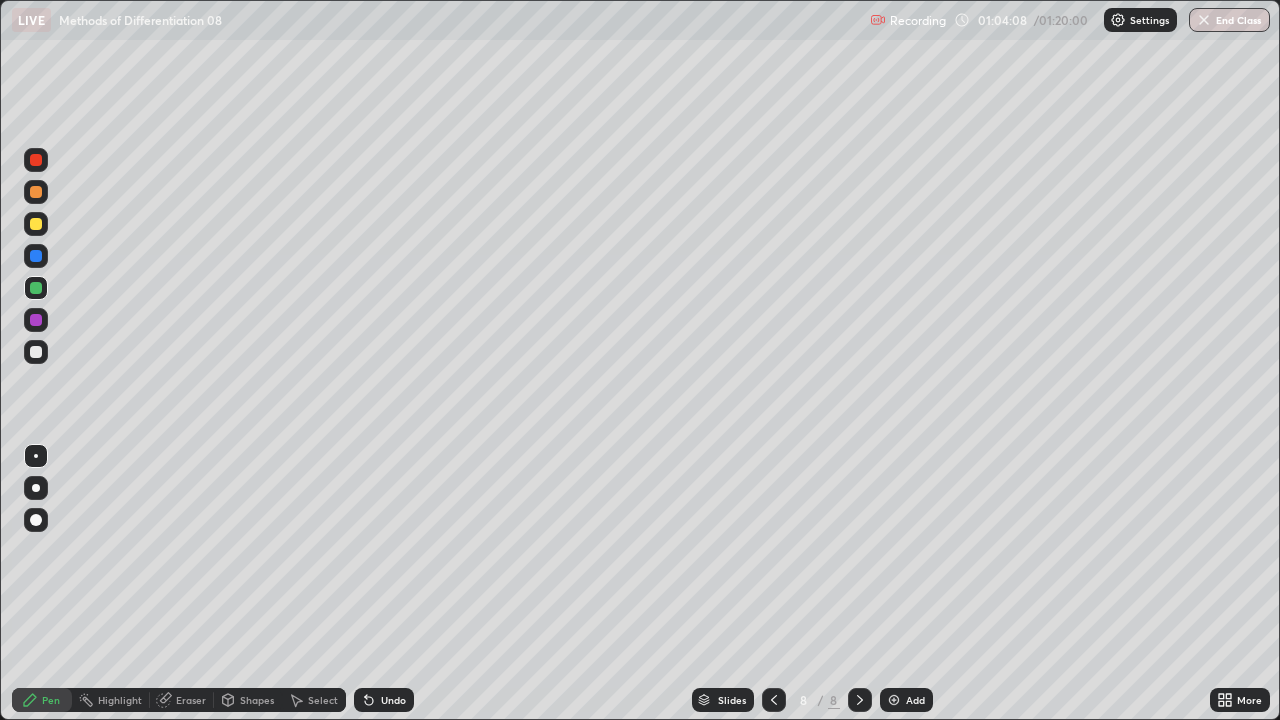 click on "Add" at bounding box center (915, 700) 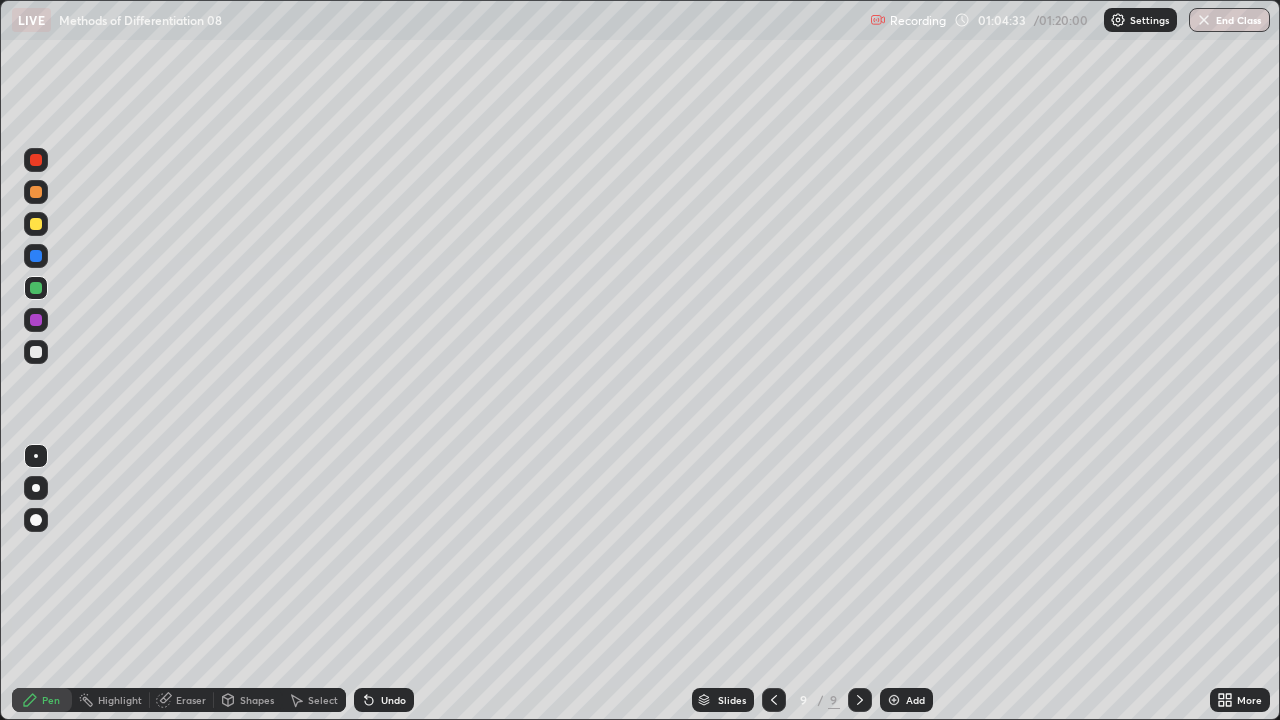 click at bounding box center [36, 224] 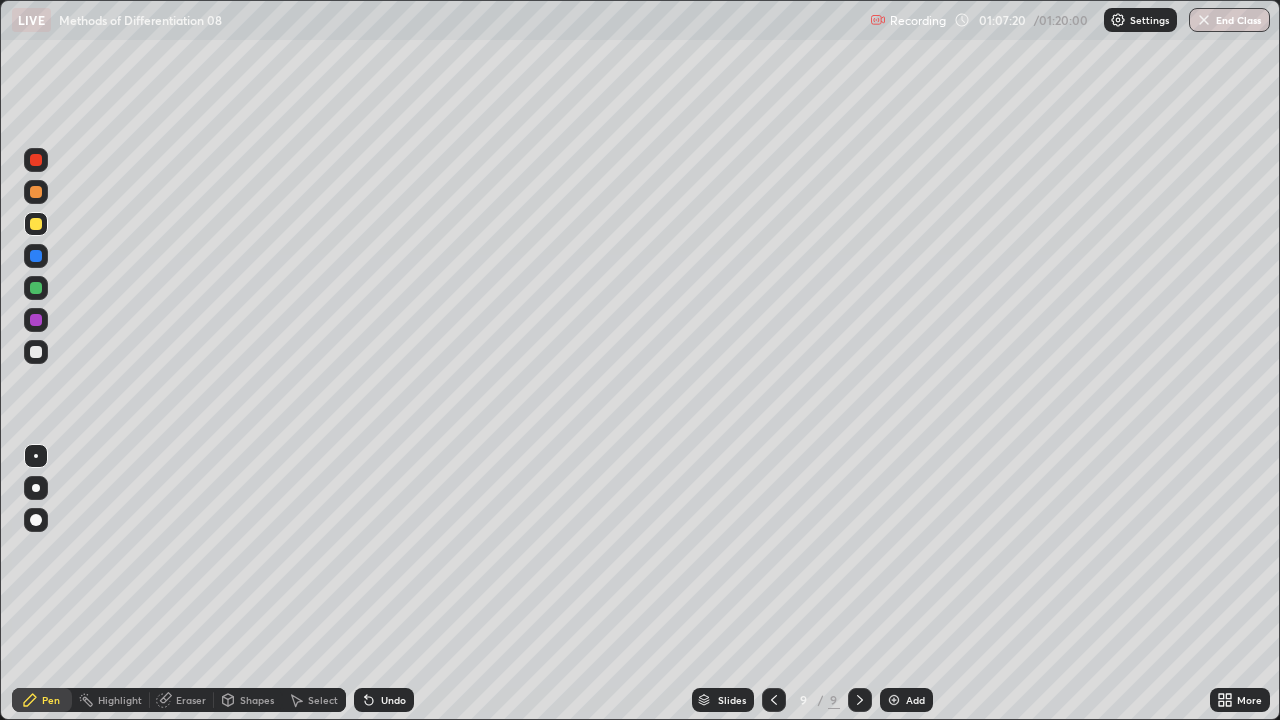 click at bounding box center (36, 288) 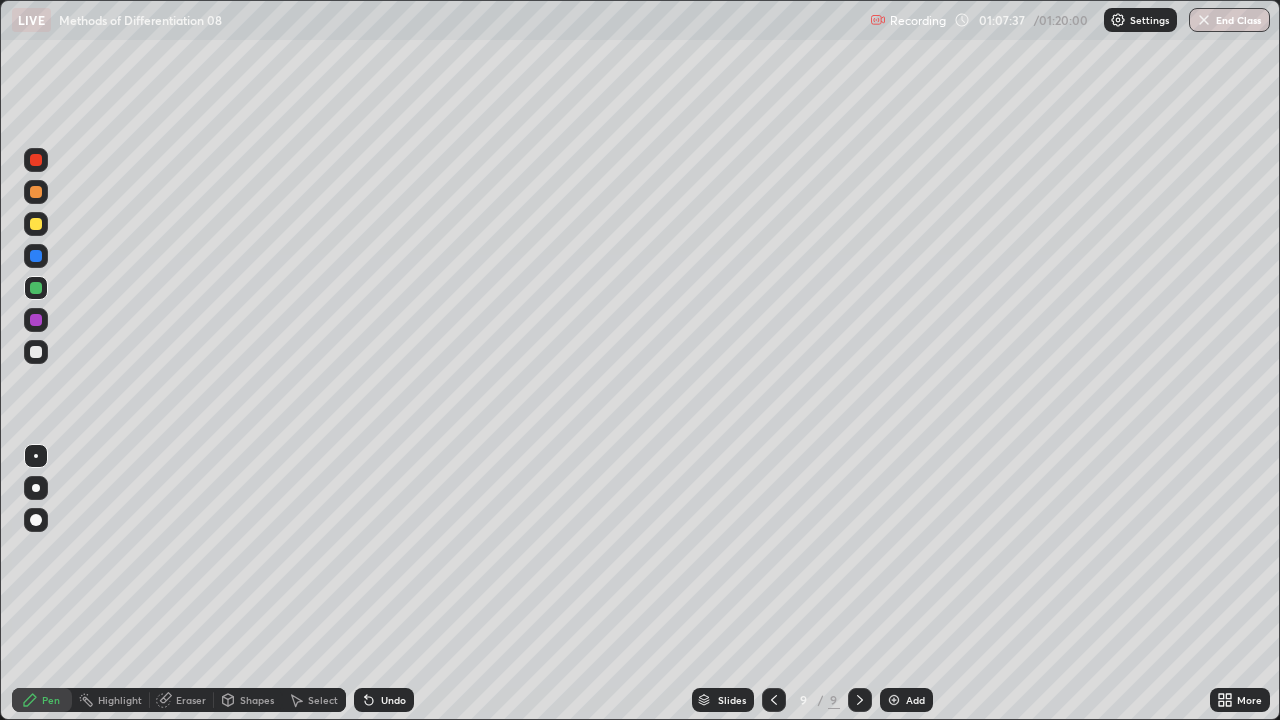 click at bounding box center [36, 224] 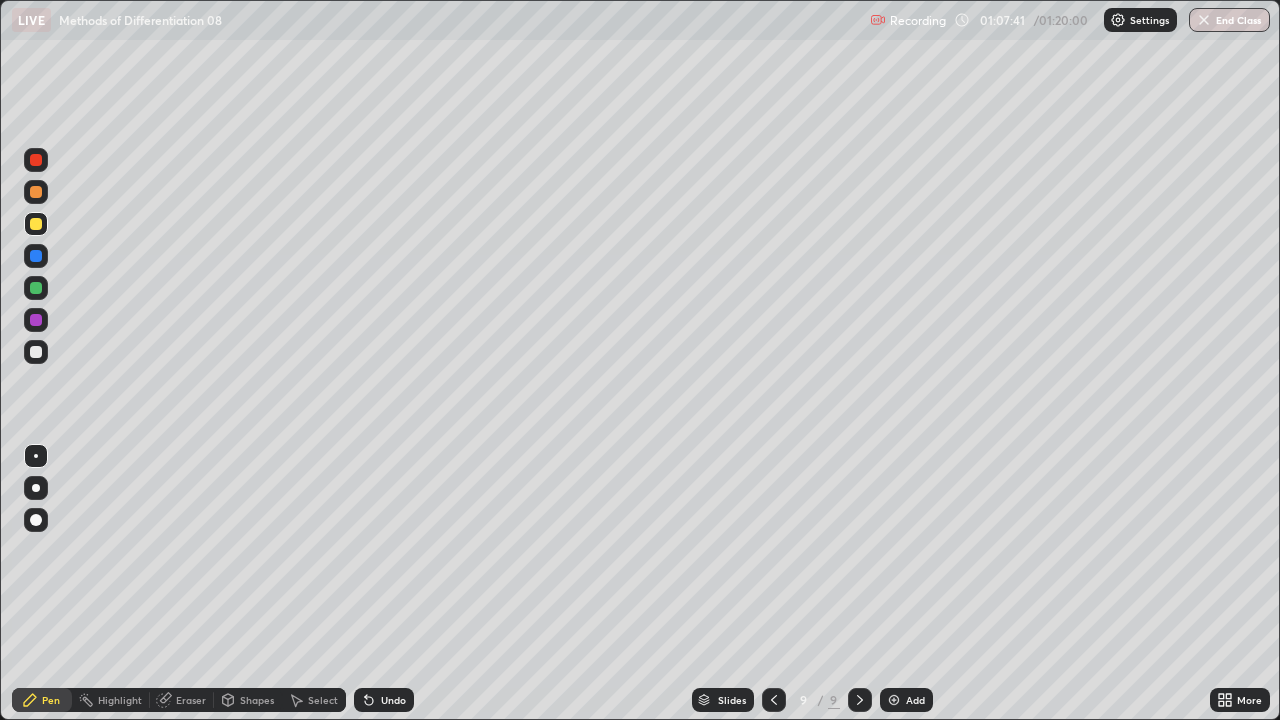 click 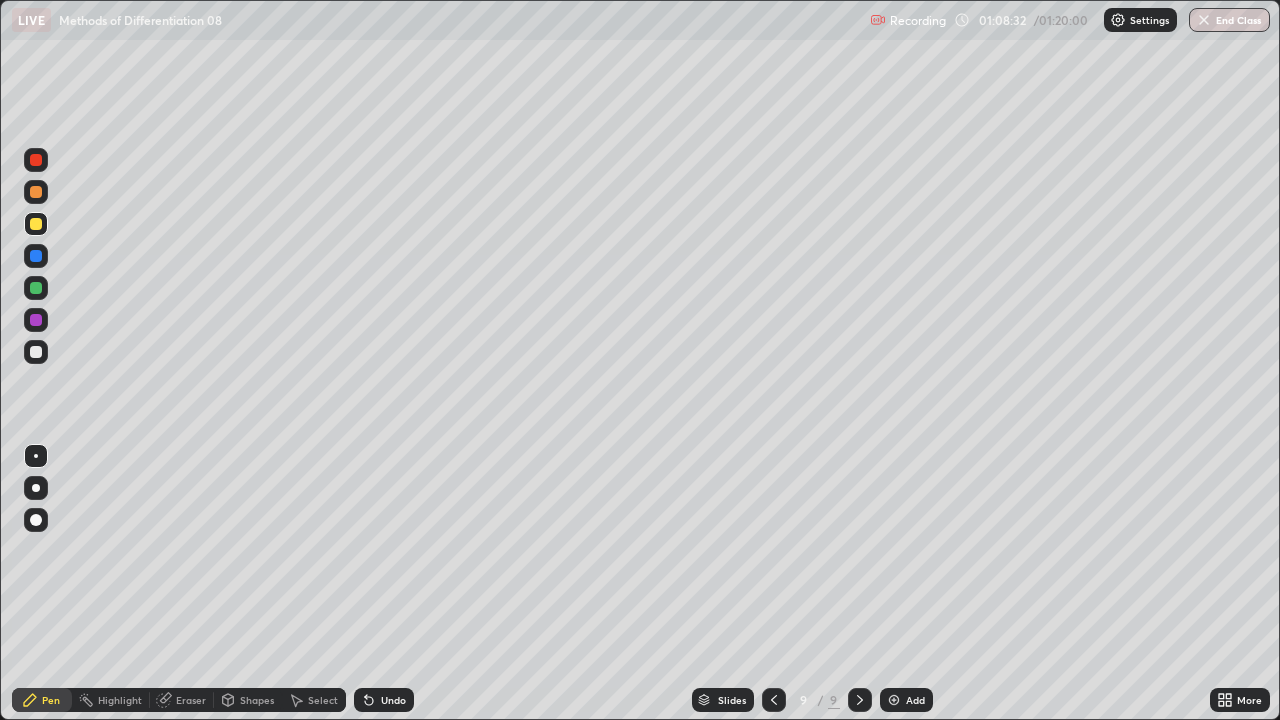 click 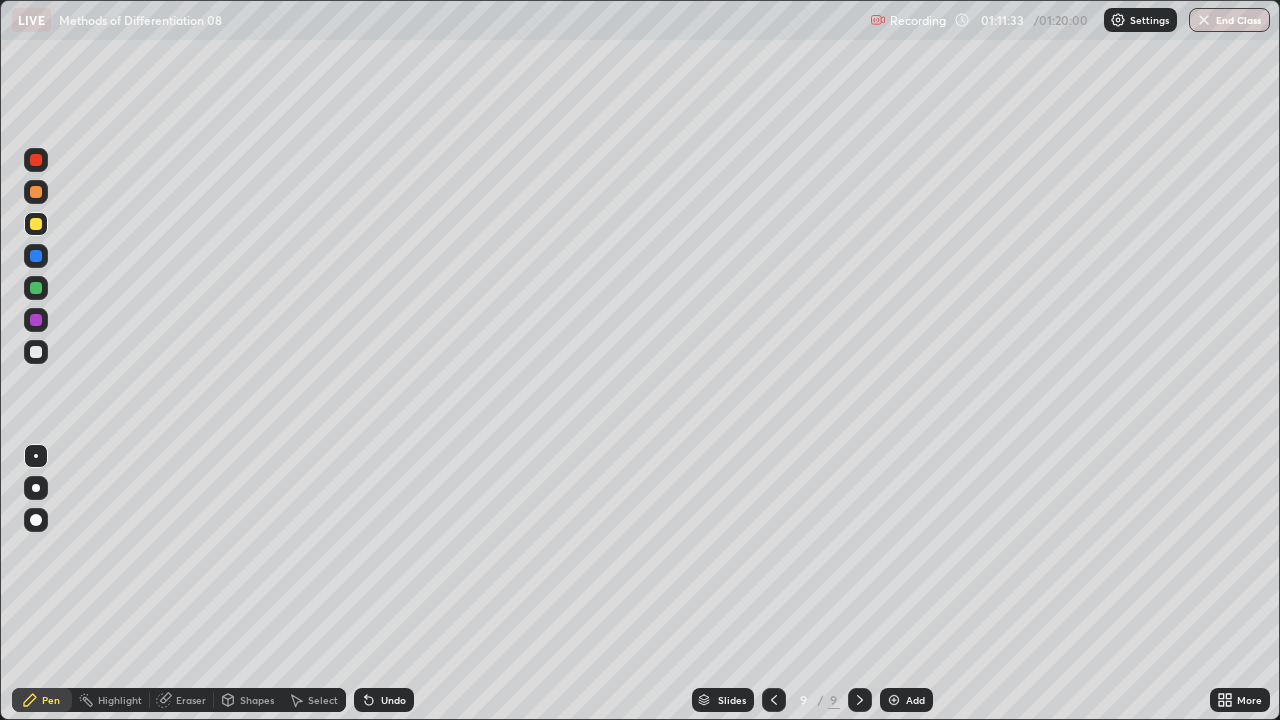 click at bounding box center [894, 700] 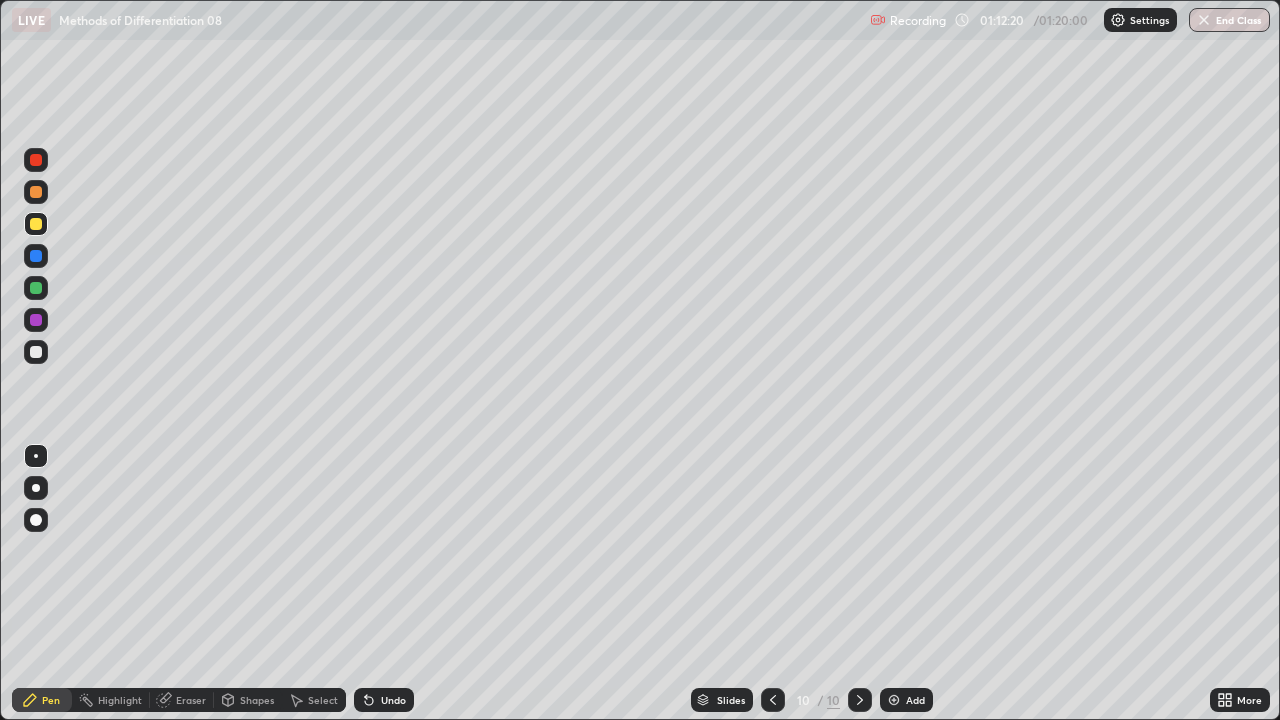click at bounding box center (36, 288) 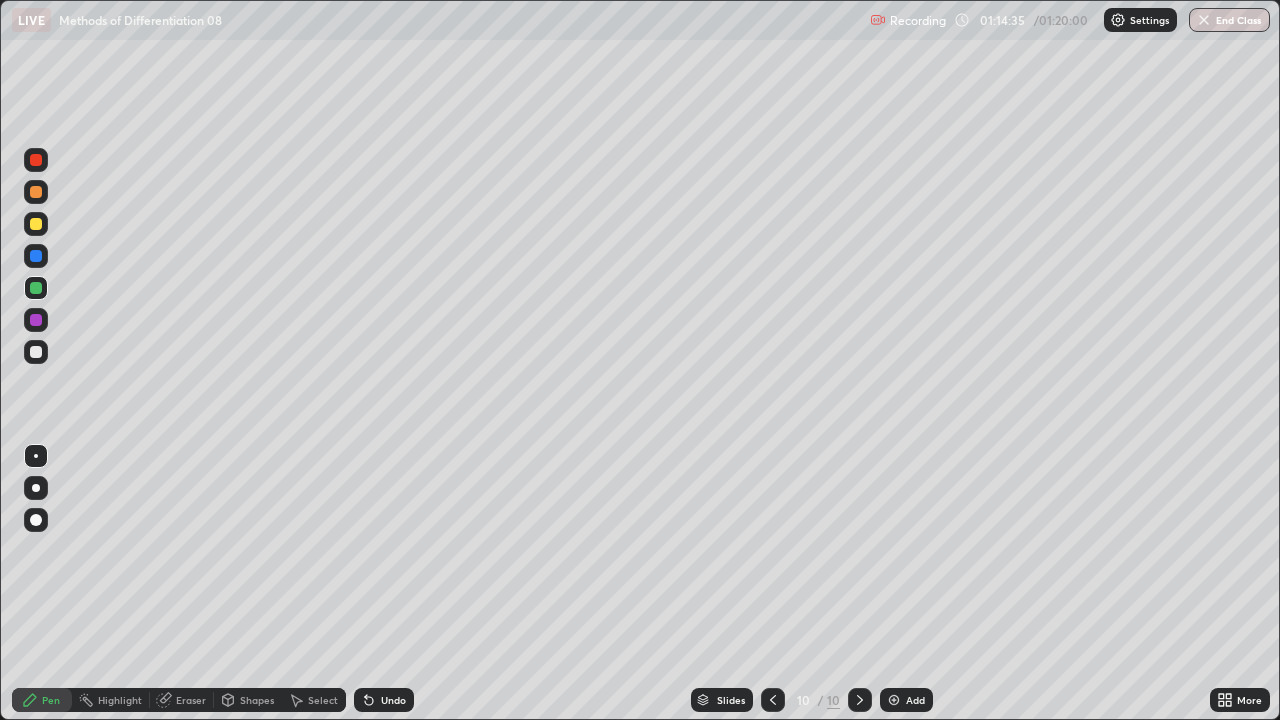 click on "Add" at bounding box center (906, 700) 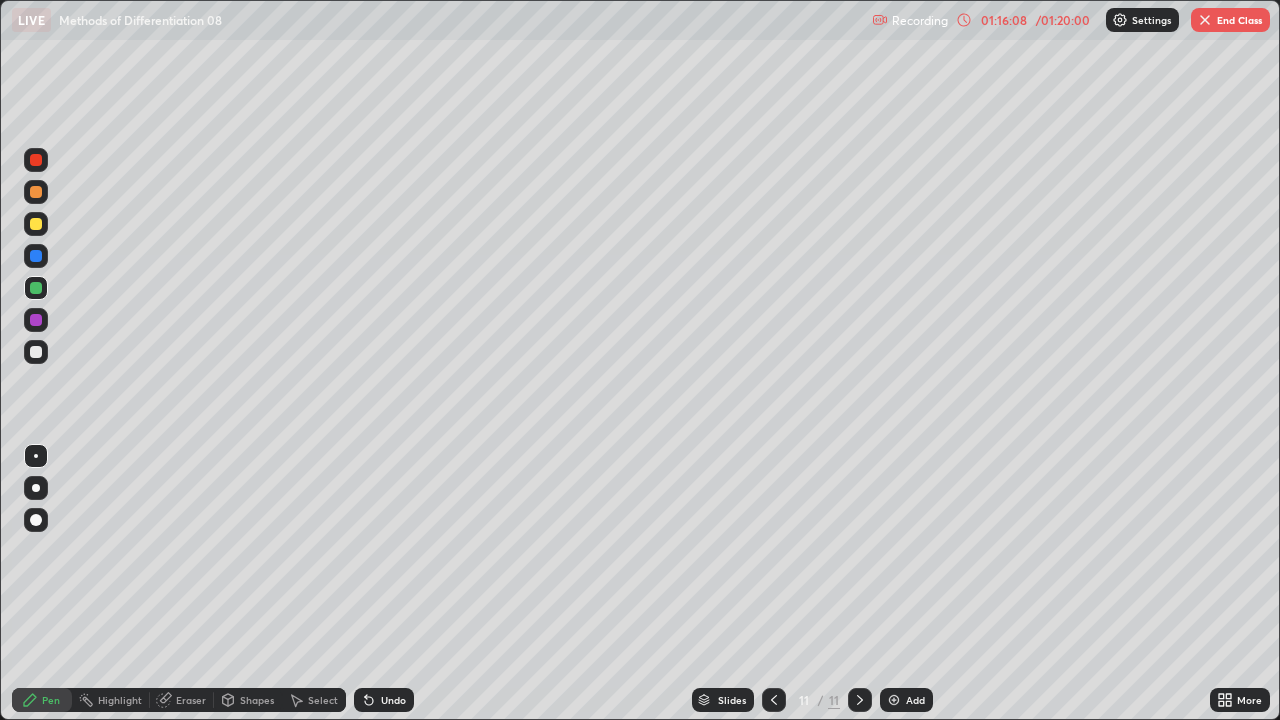 click at bounding box center [36, 224] 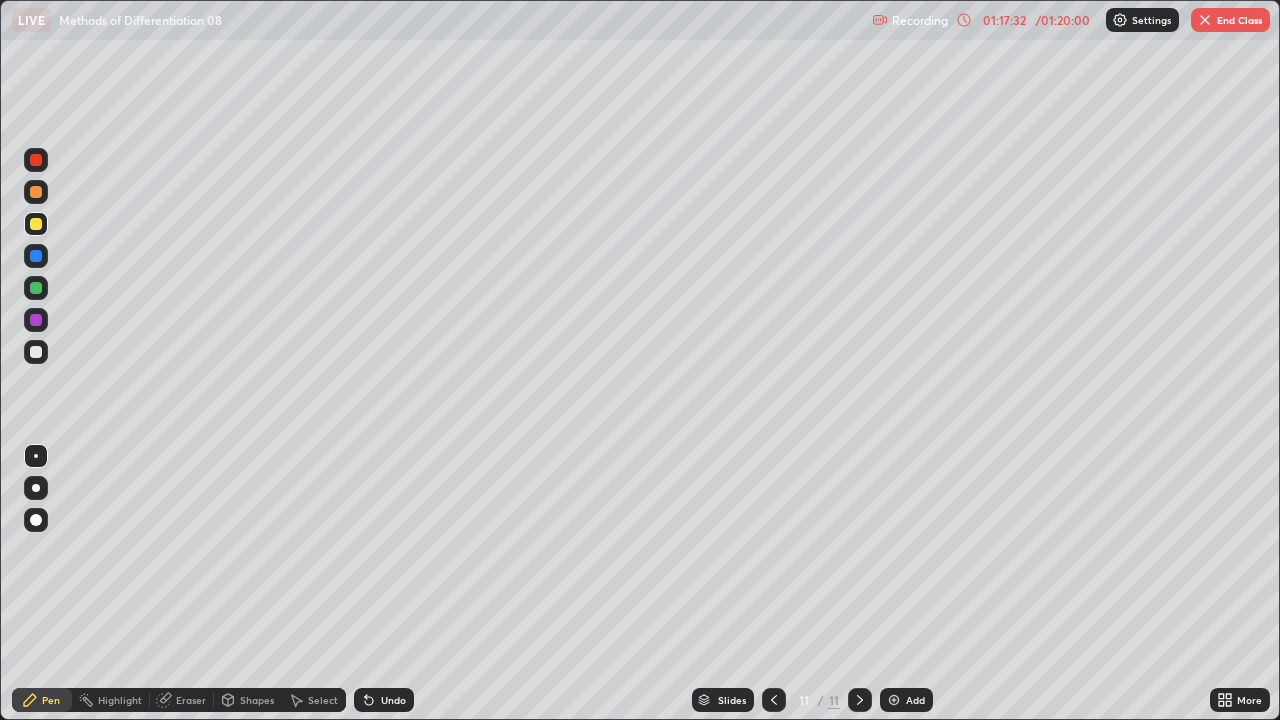 click on "End Class" at bounding box center [1230, 20] 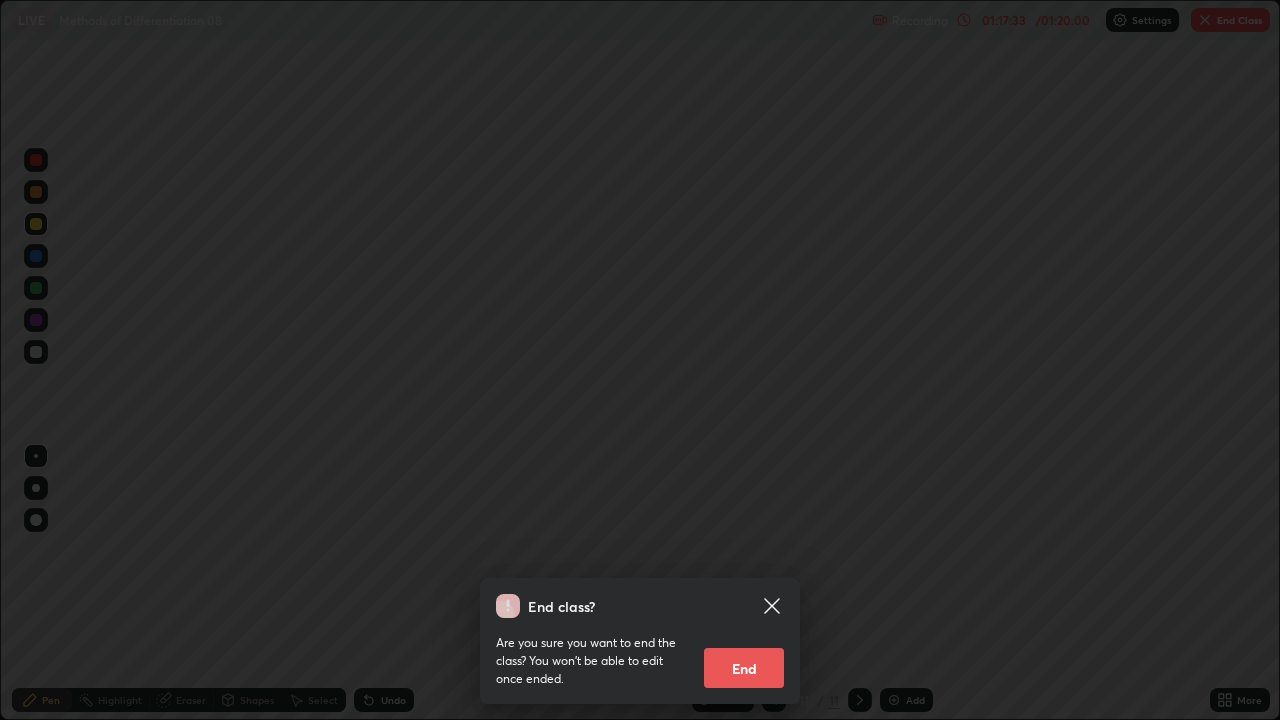 click on "End" at bounding box center [744, 668] 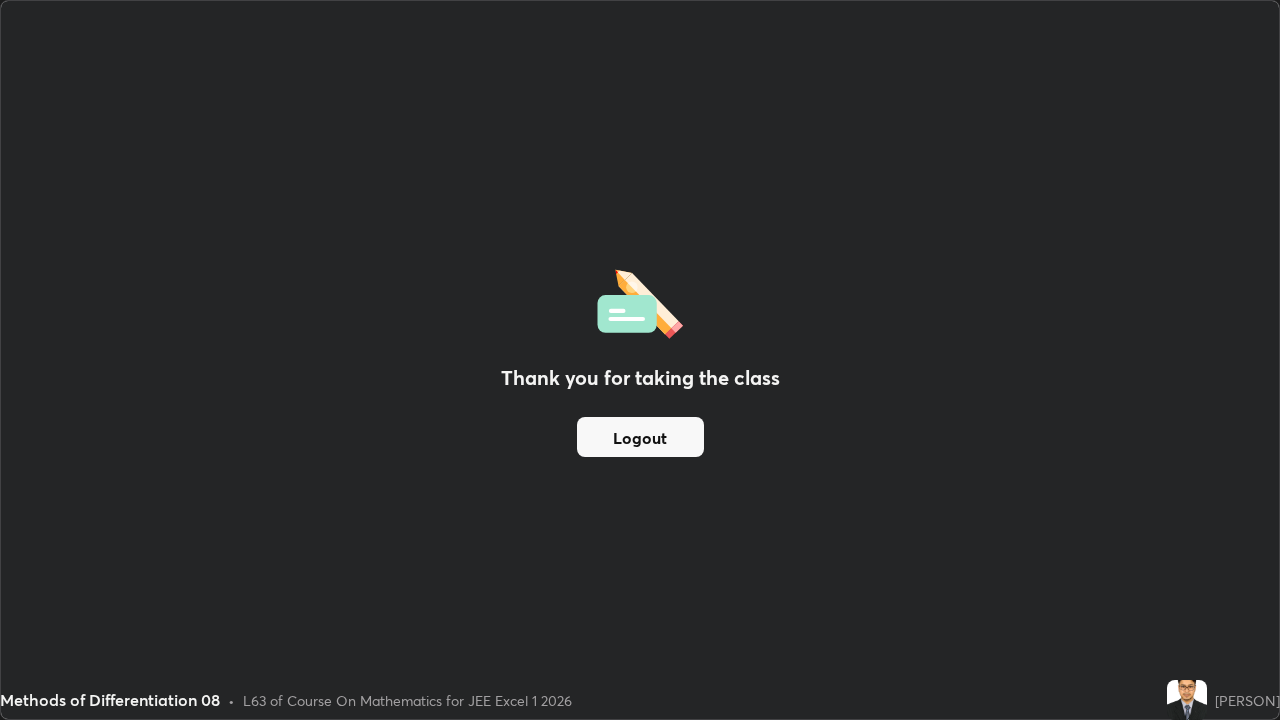 click on "Logout" at bounding box center [640, 437] 